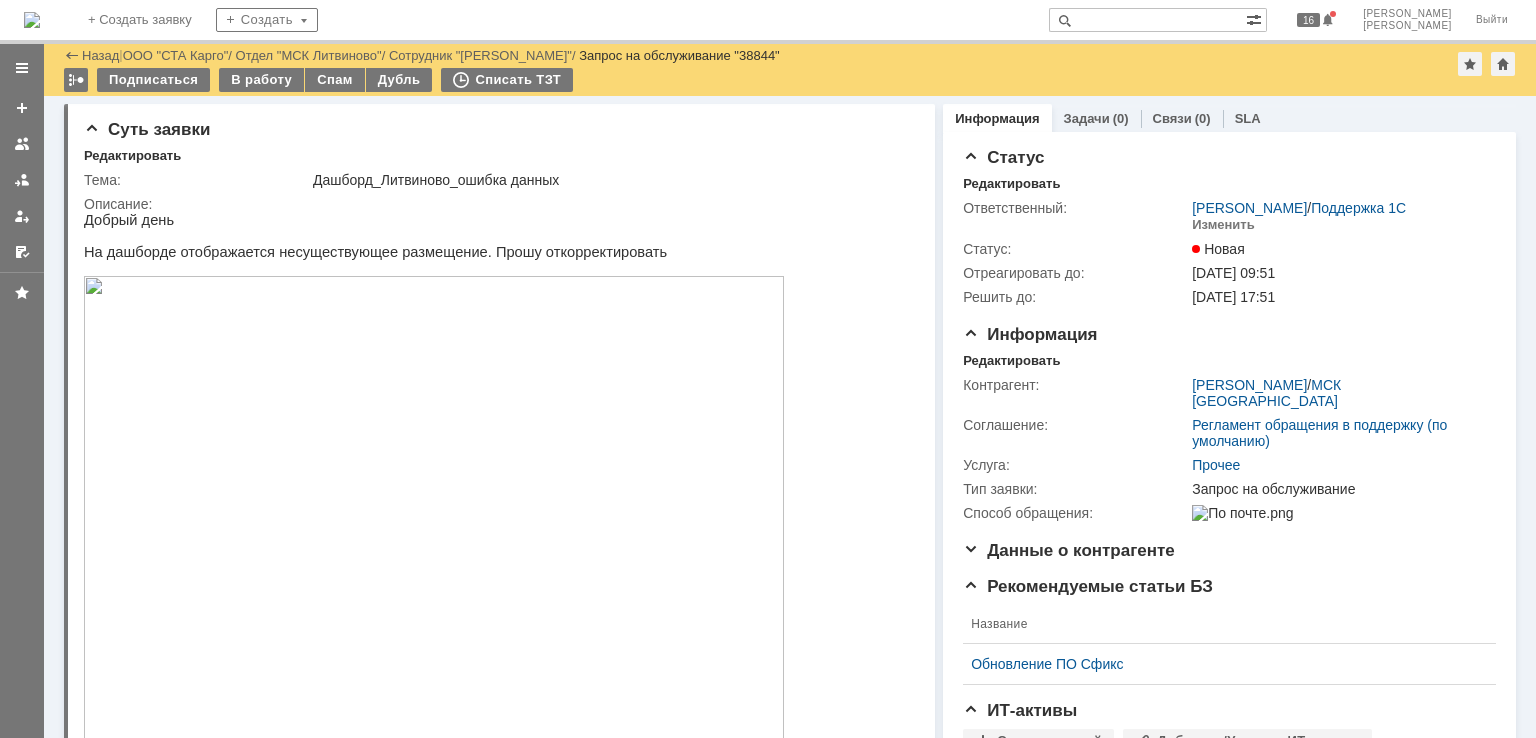 scroll, scrollTop: 0, scrollLeft: 0, axis: both 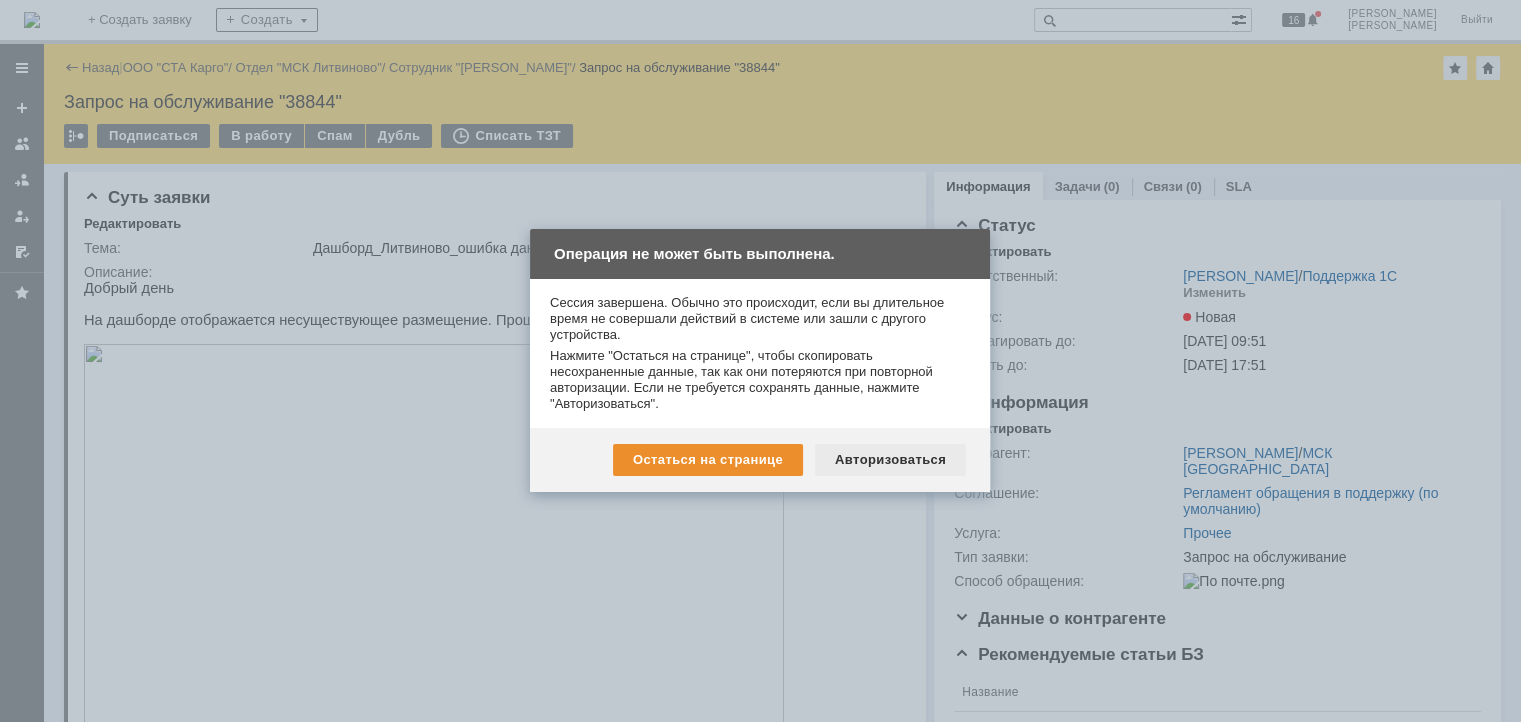 click on "Авторизоваться" at bounding box center (890, 460) 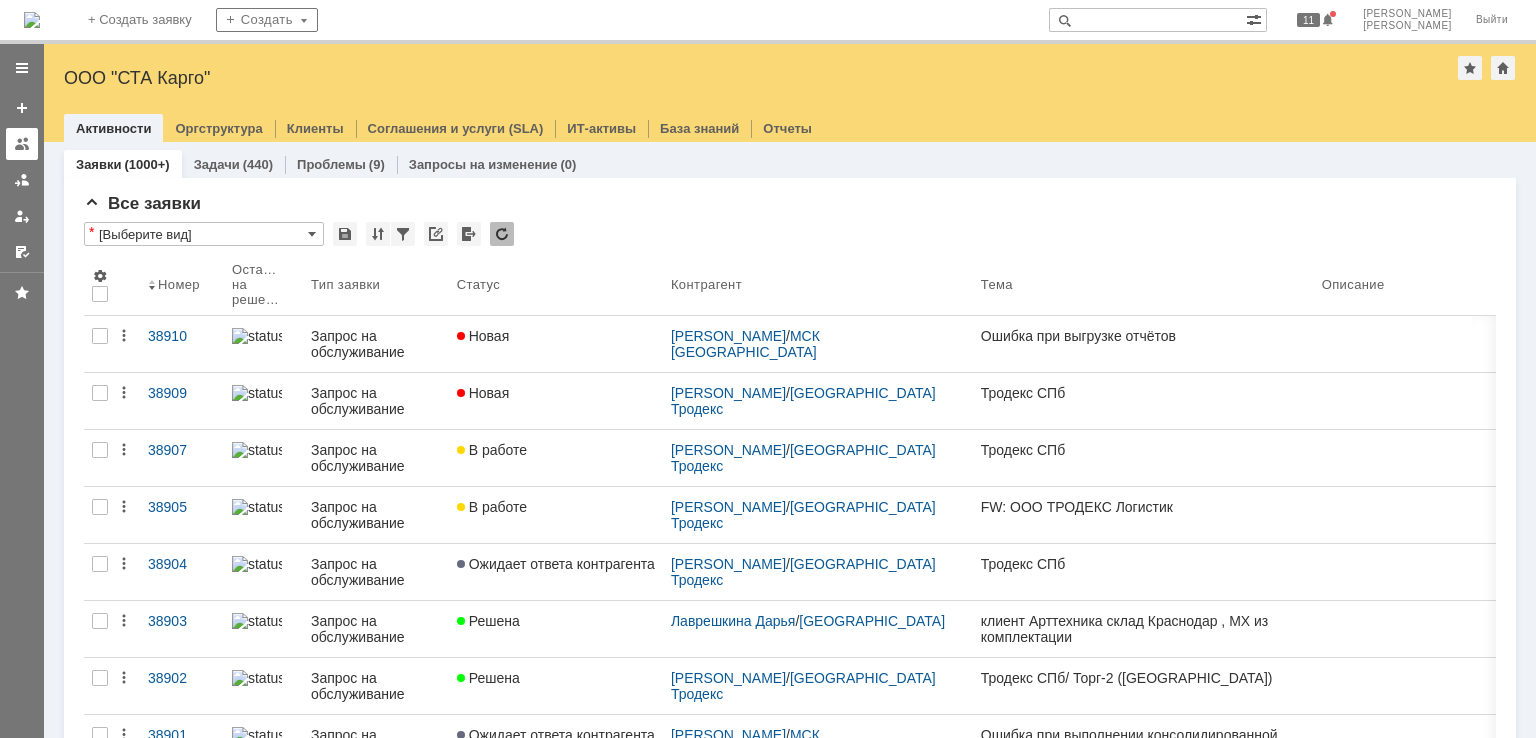scroll, scrollTop: 0, scrollLeft: 0, axis: both 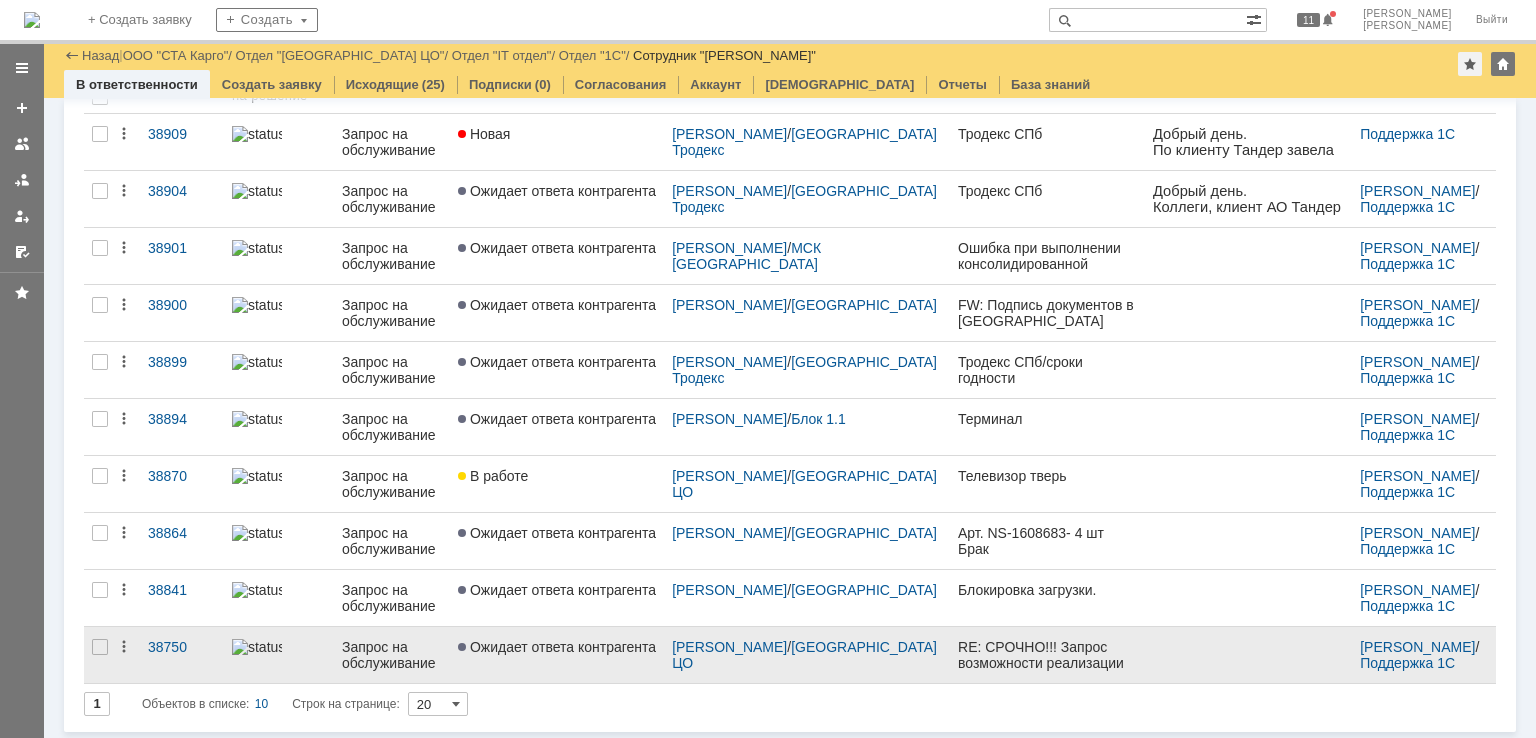 click on "Ожидает ответа контрагента" at bounding box center [557, 655] 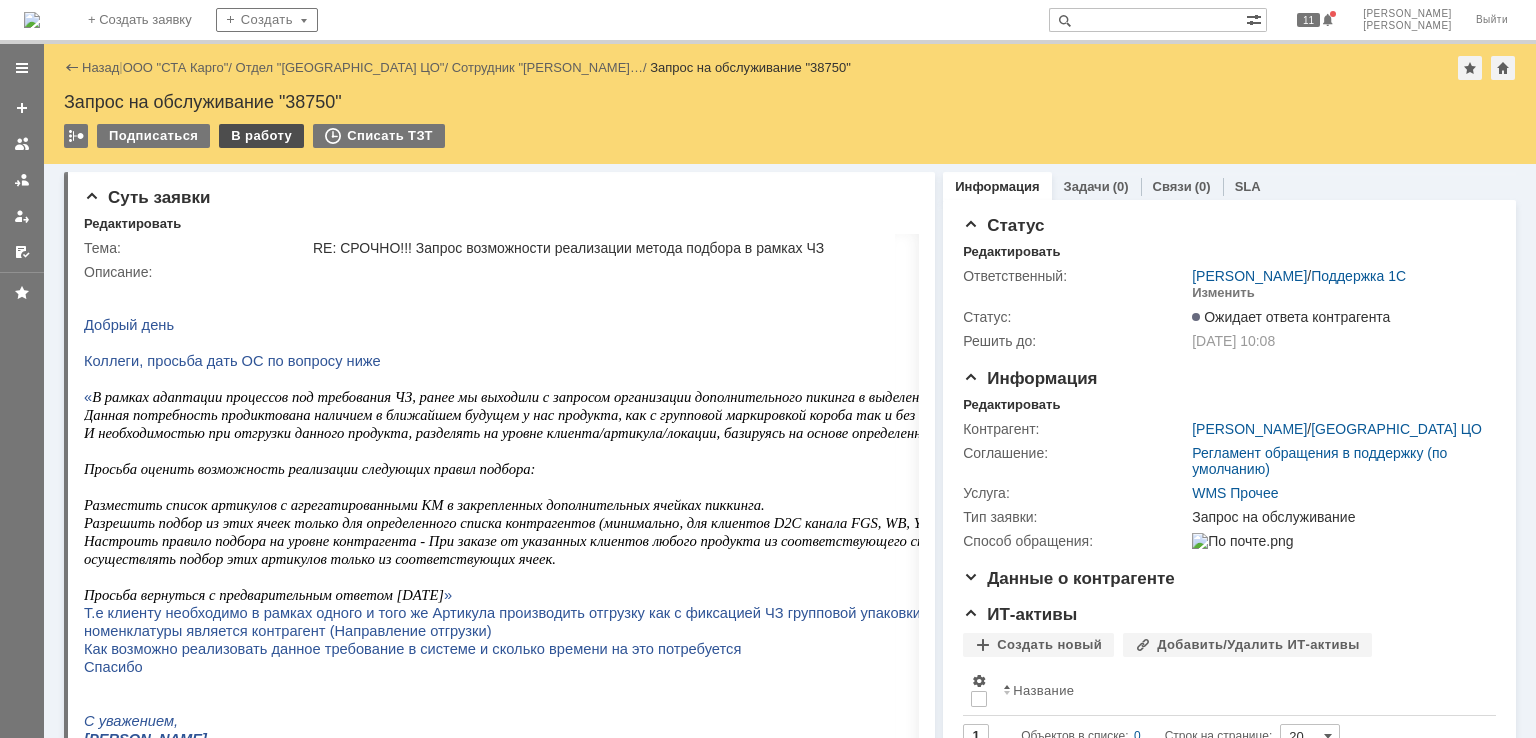click on "В работу" at bounding box center (261, 136) 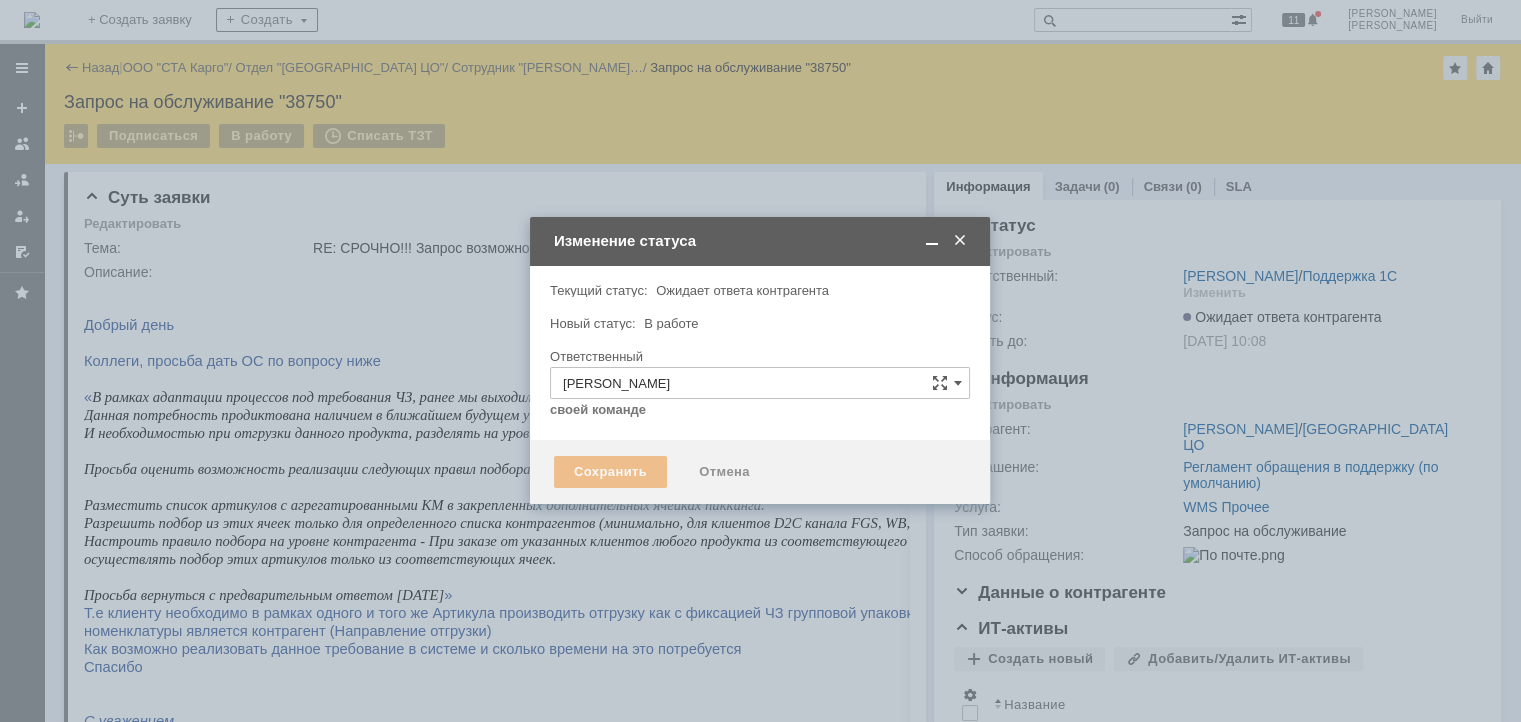 type 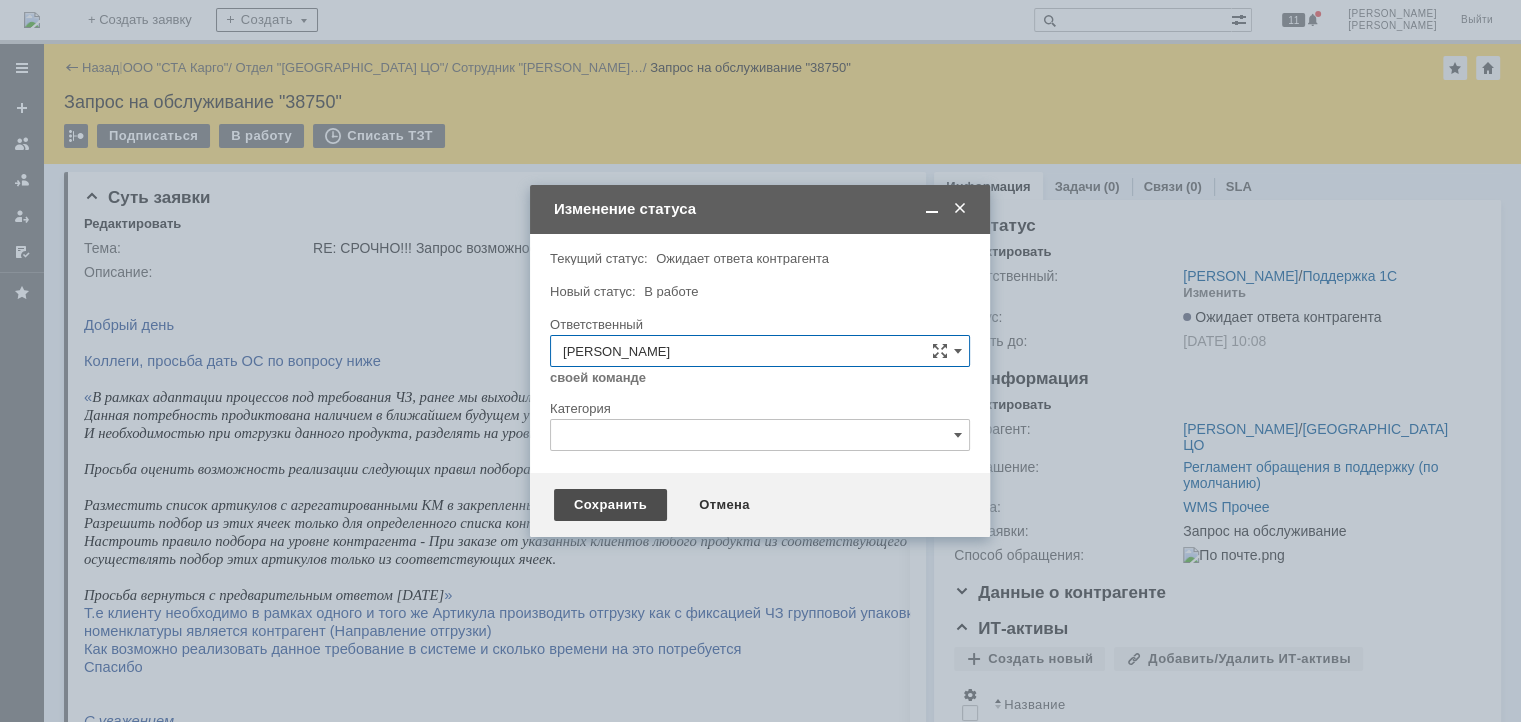 click on "Сохранить" at bounding box center (610, 505) 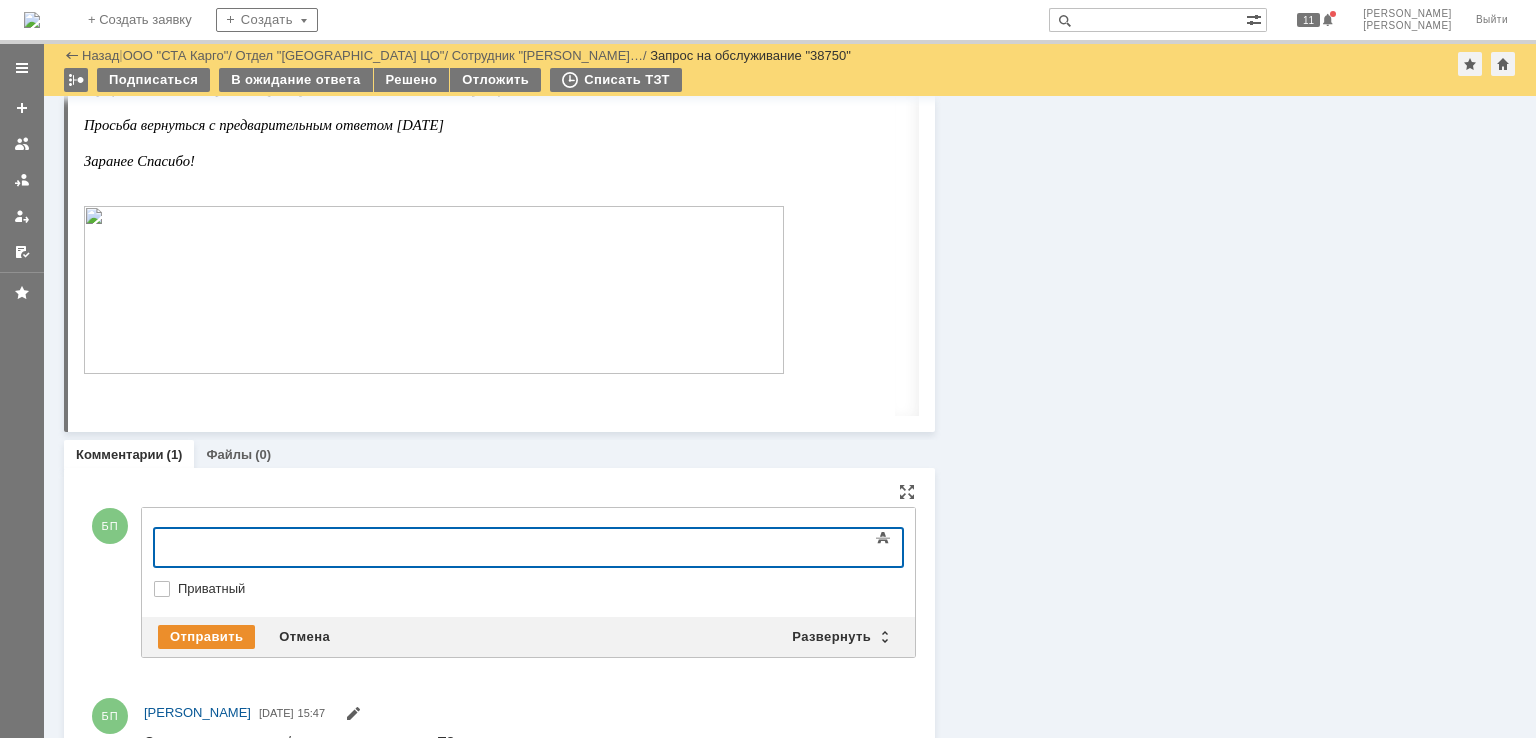 scroll, scrollTop: 1709, scrollLeft: 0, axis: vertical 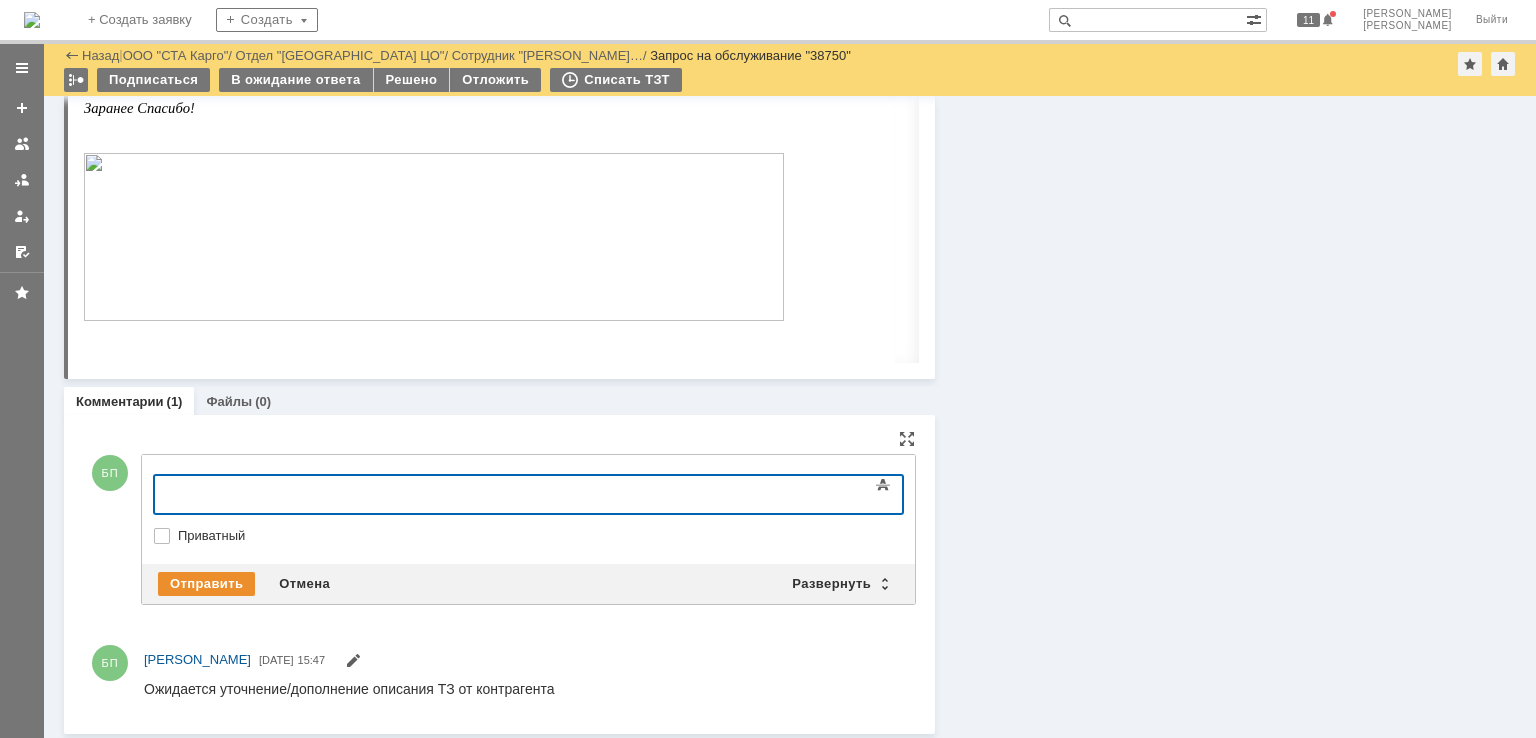 click at bounding box center [317, 492] 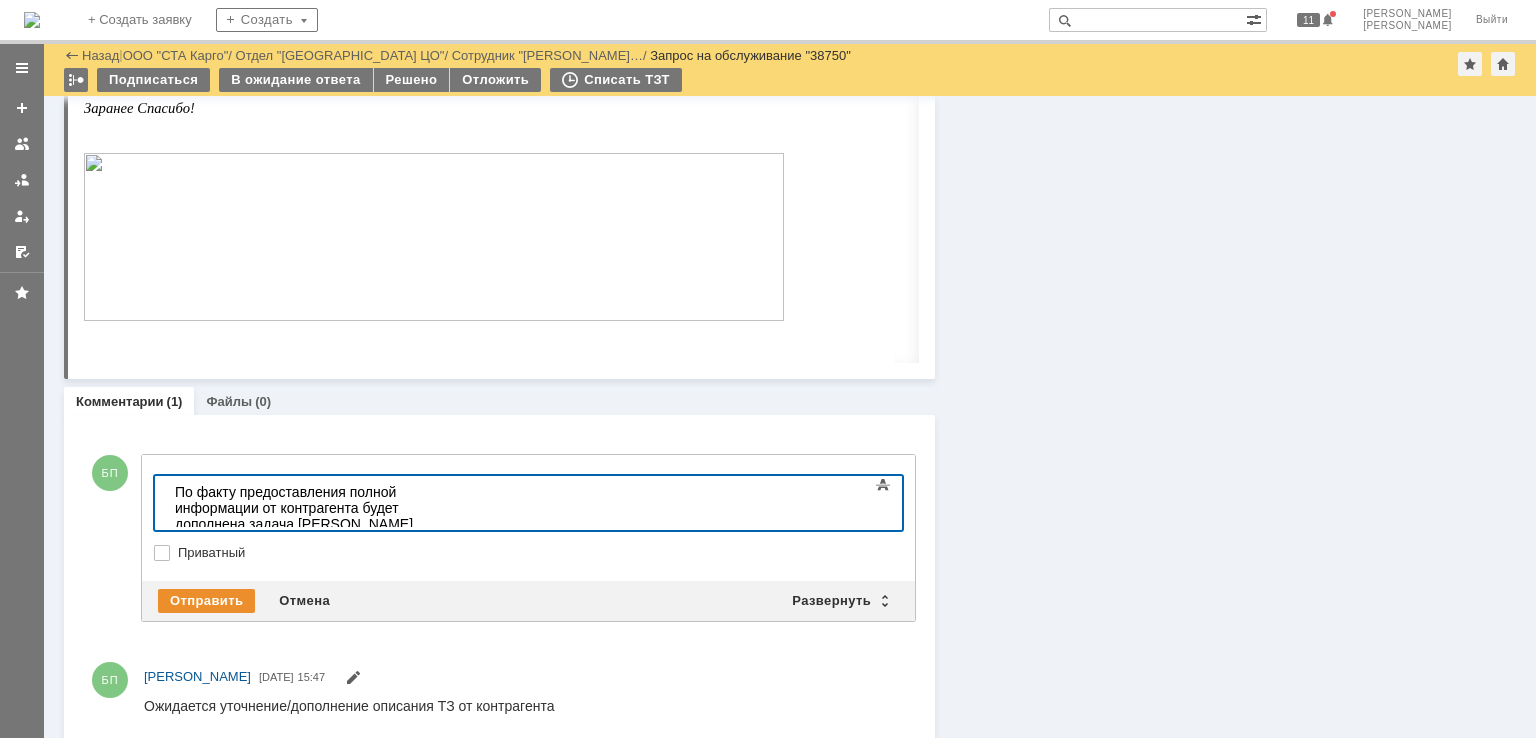 click on "По факту предоставления полной информации от контрагента будет дополнена задача JIRA" at bounding box center (317, 508) 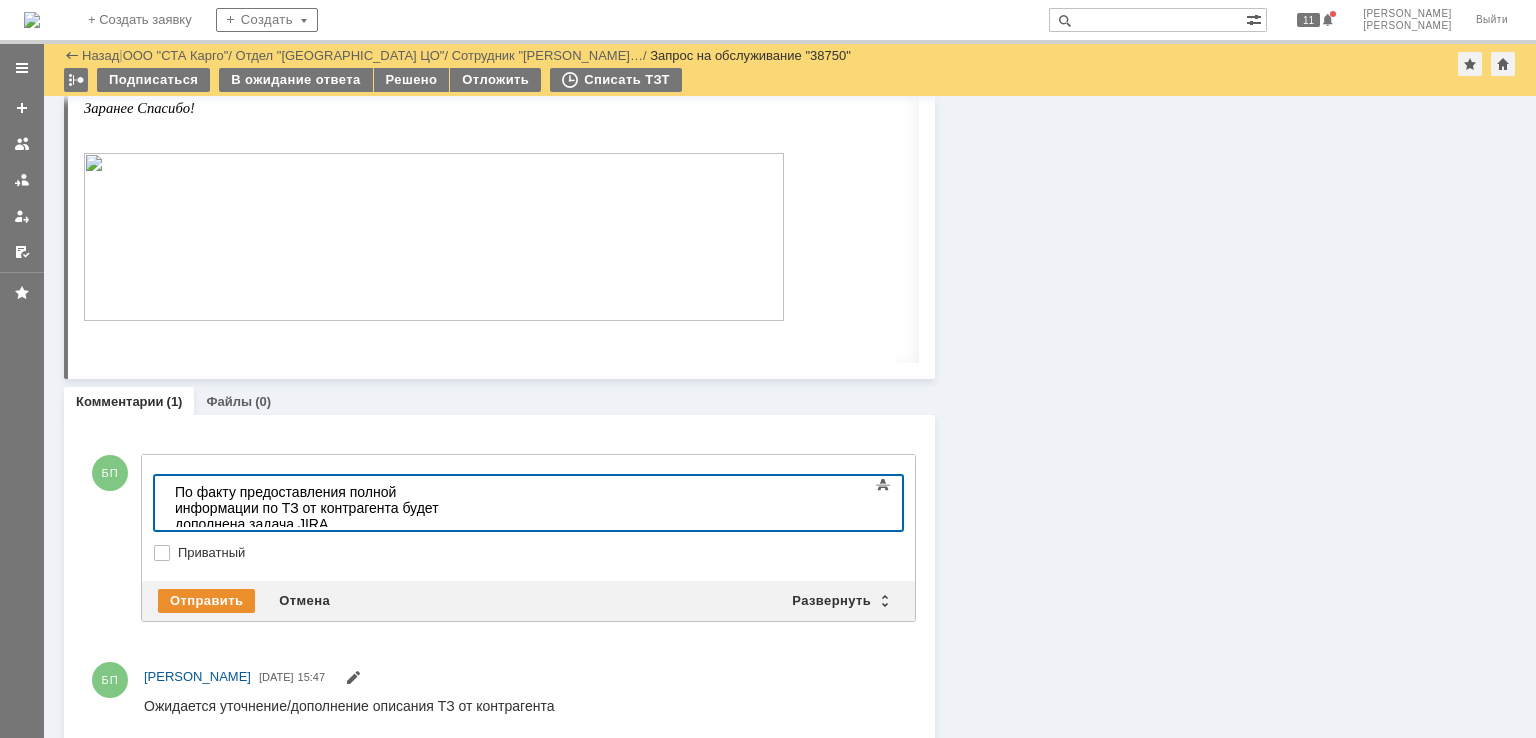 drag, startPoint x: 581, startPoint y: 508, endPoint x: 105, endPoint y: 428, distance: 482.67587 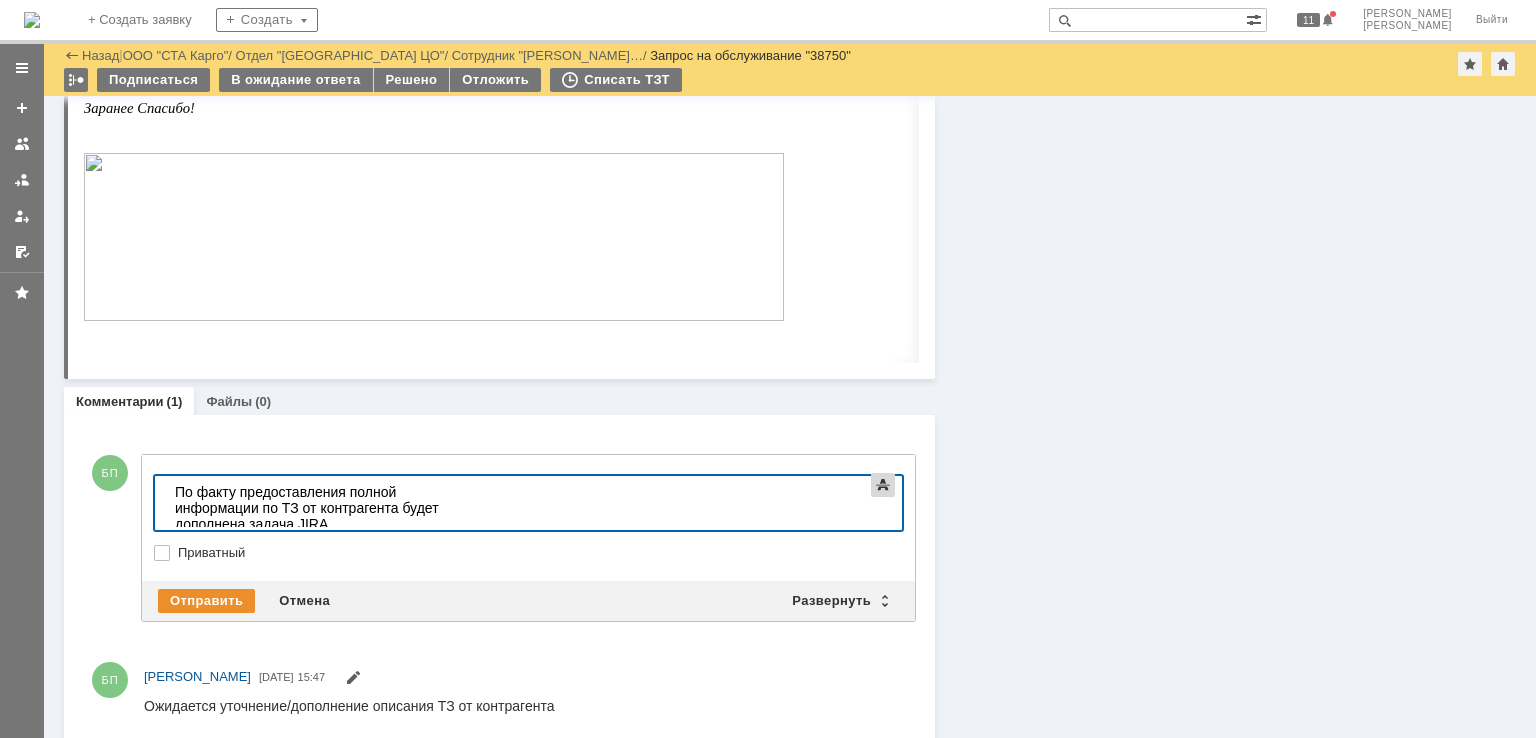 click at bounding box center [883, 485] 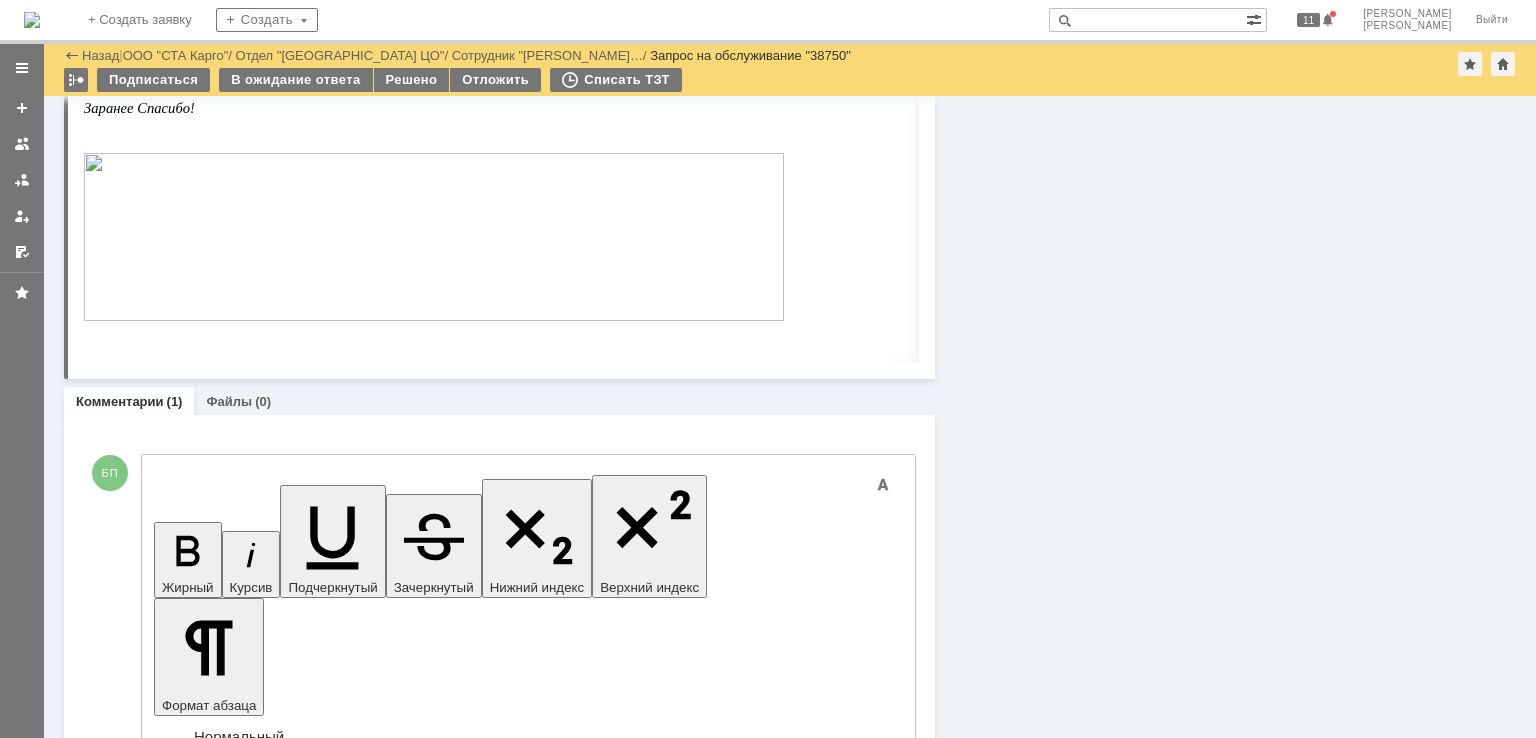 click 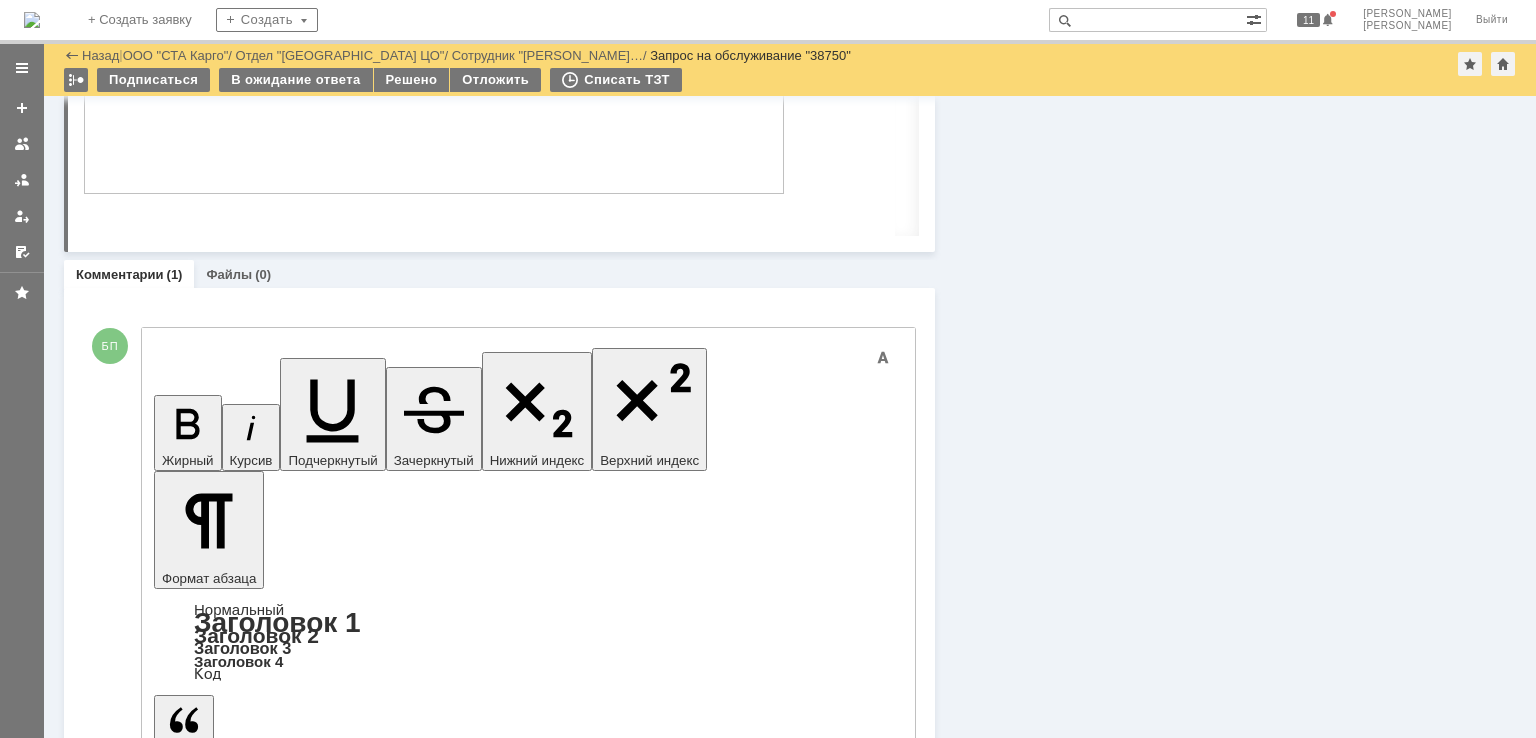 drag, startPoint x: 274, startPoint y: 5204, endPoint x: 790, endPoint y: 5183, distance: 516.4271 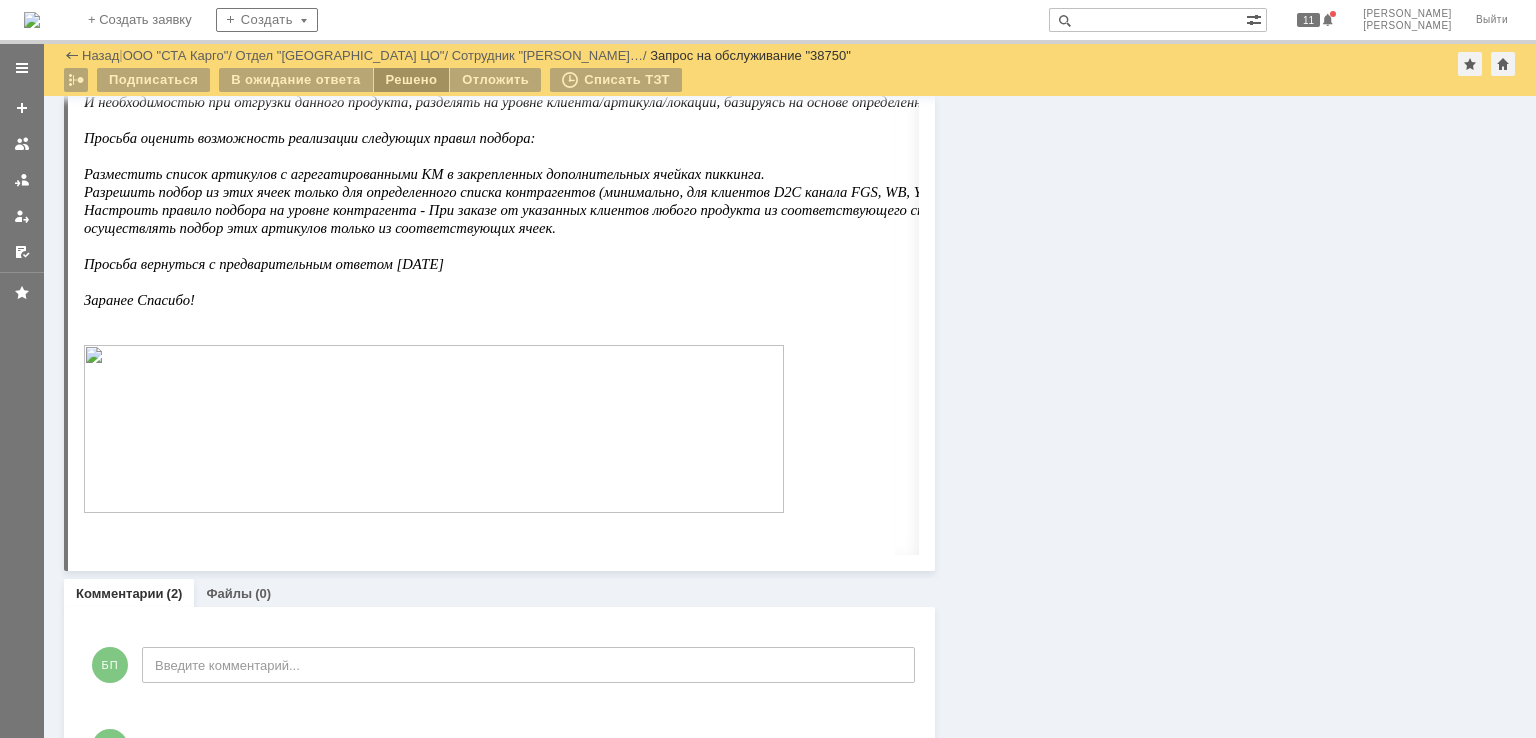click on "Решено" at bounding box center (412, 80) 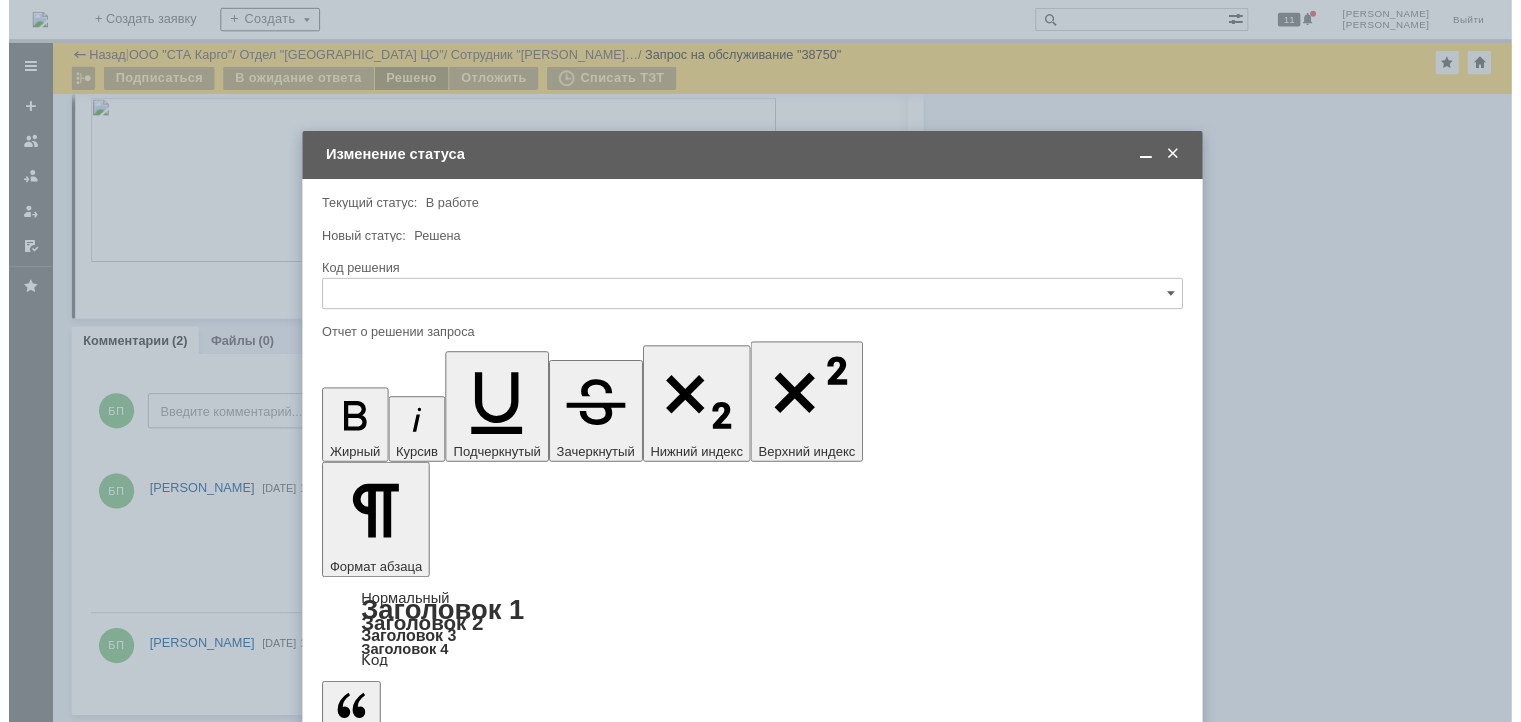 scroll, scrollTop: 1777, scrollLeft: 0, axis: vertical 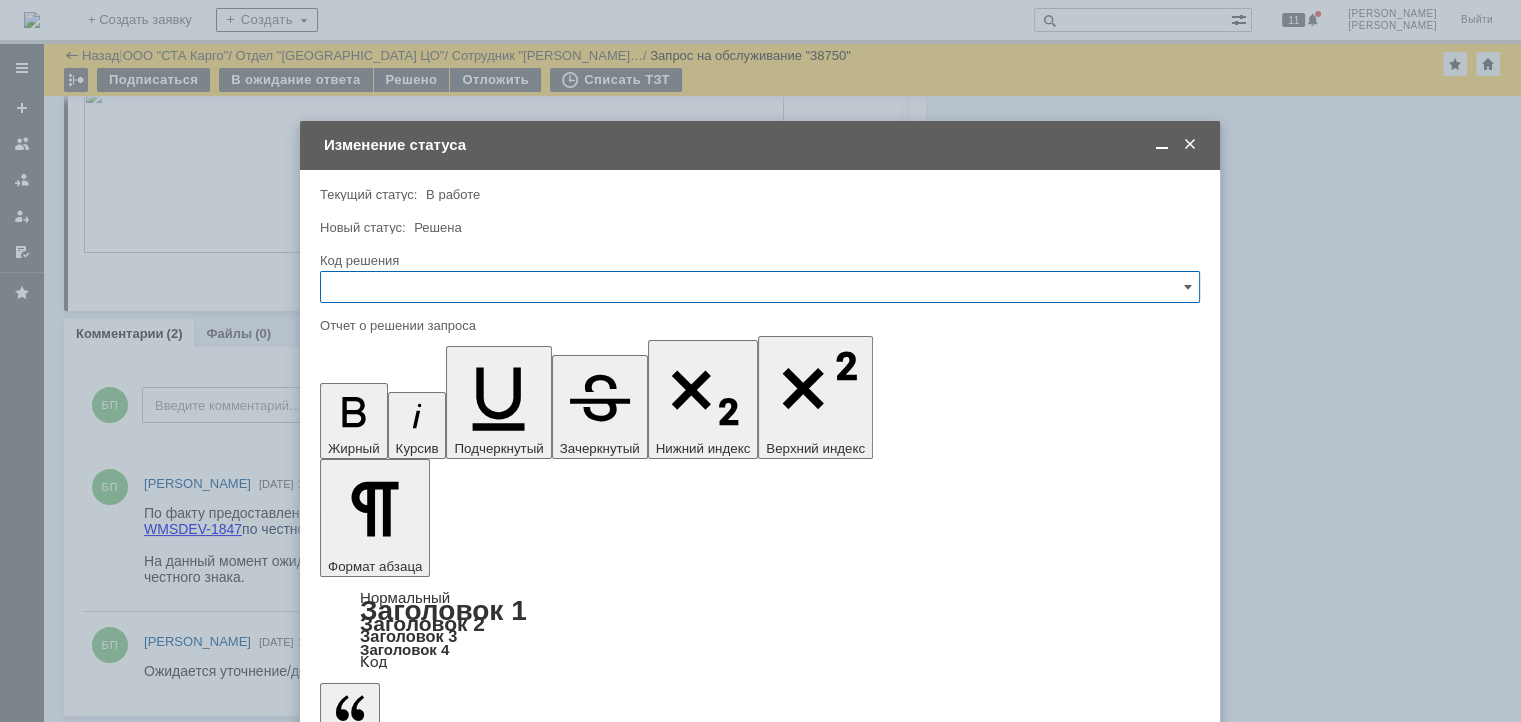 click at bounding box center [760, 287] 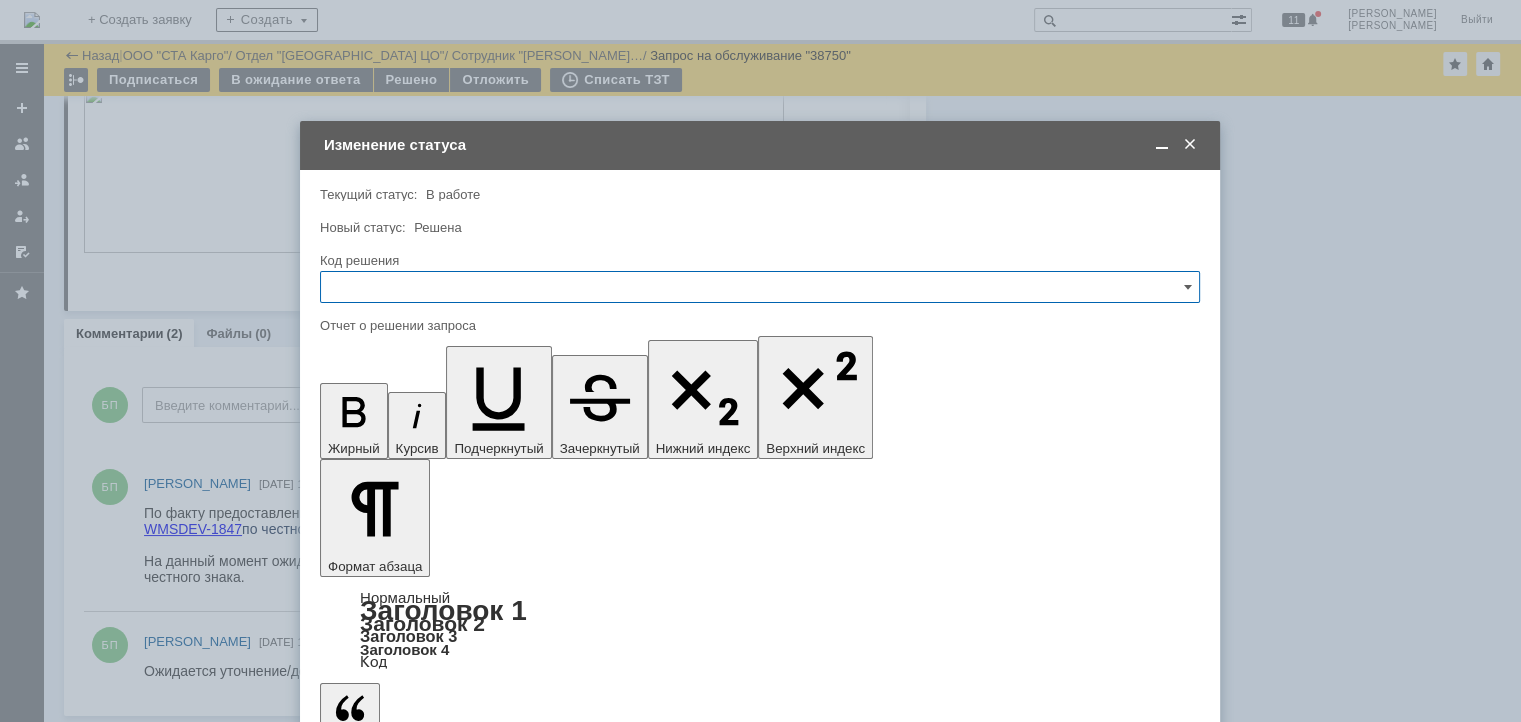 click on "Решено" at bounding box center (760, 555) 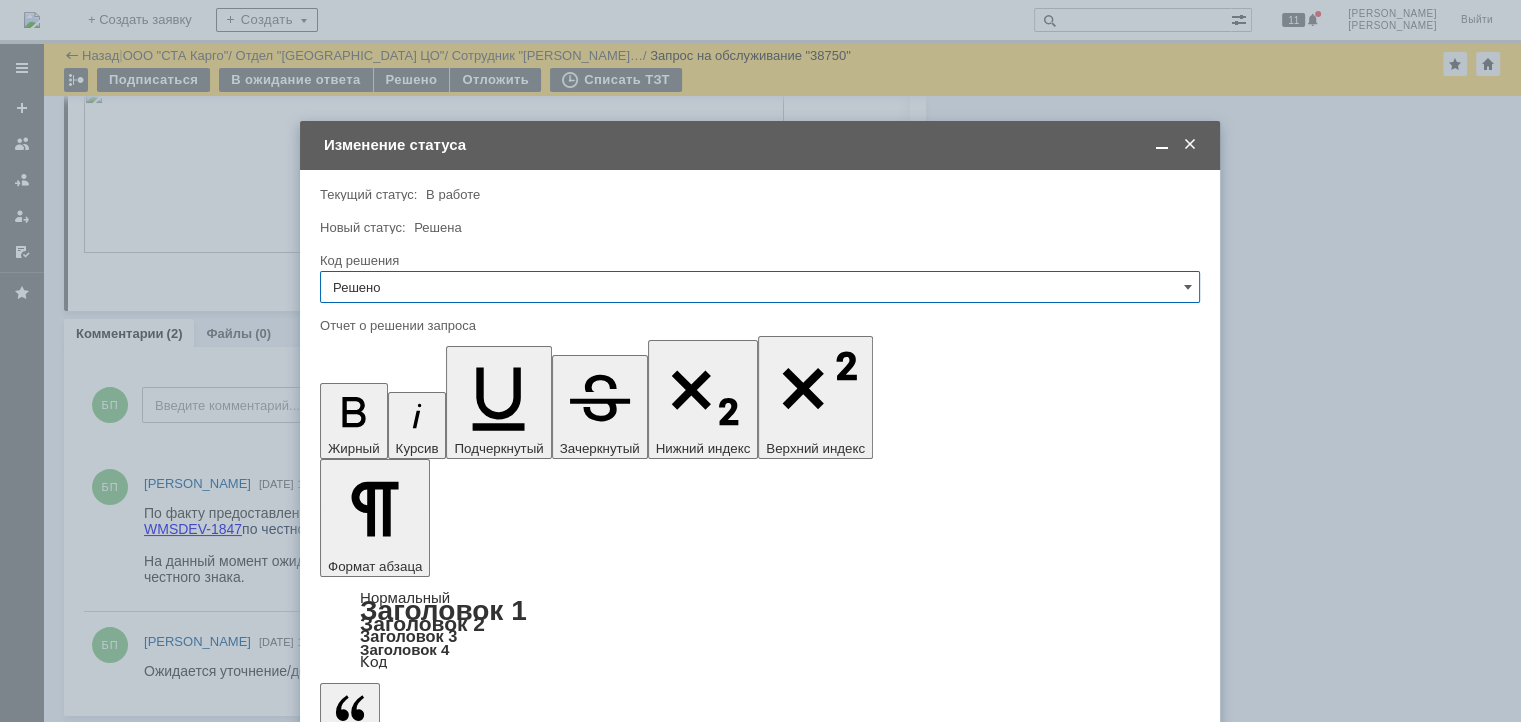 click at bounding box center (483, 5751) 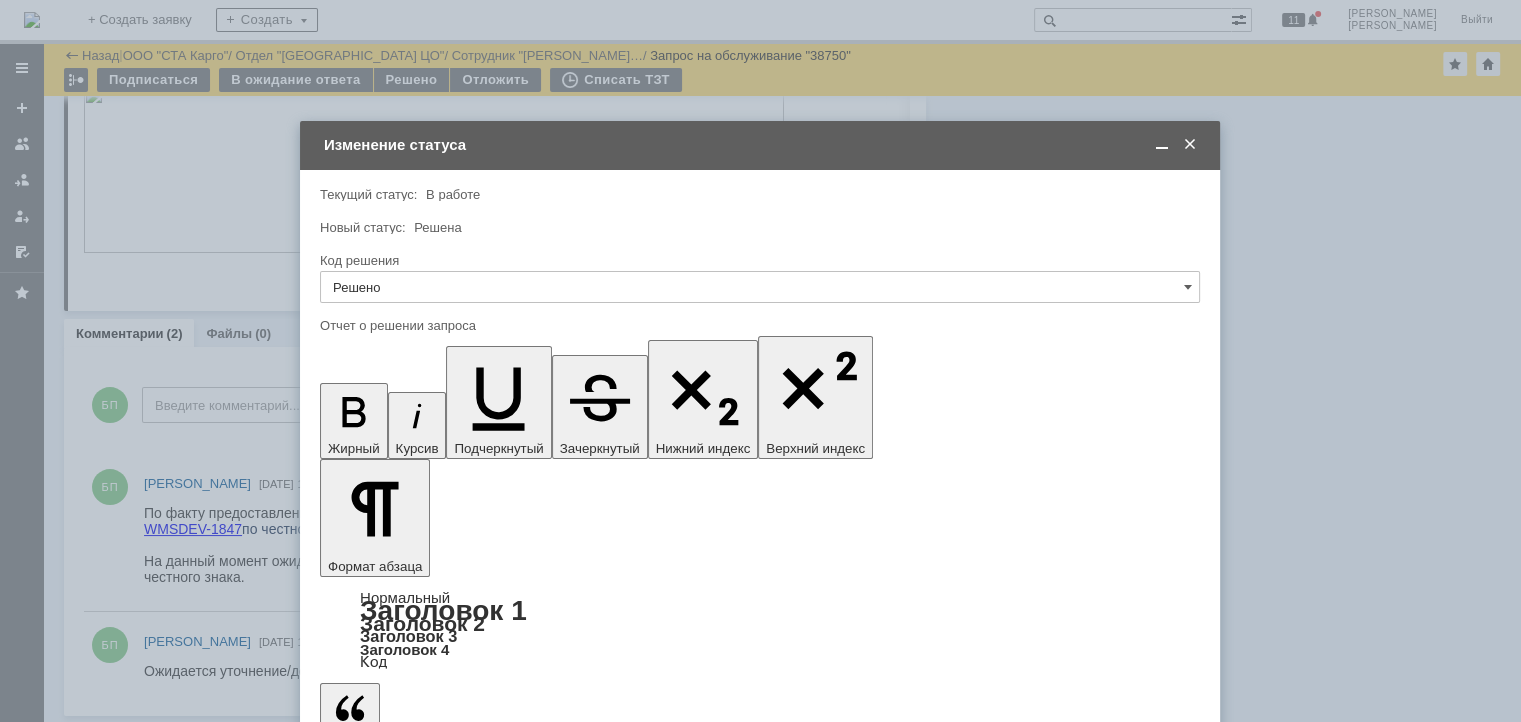 type on "Решено" 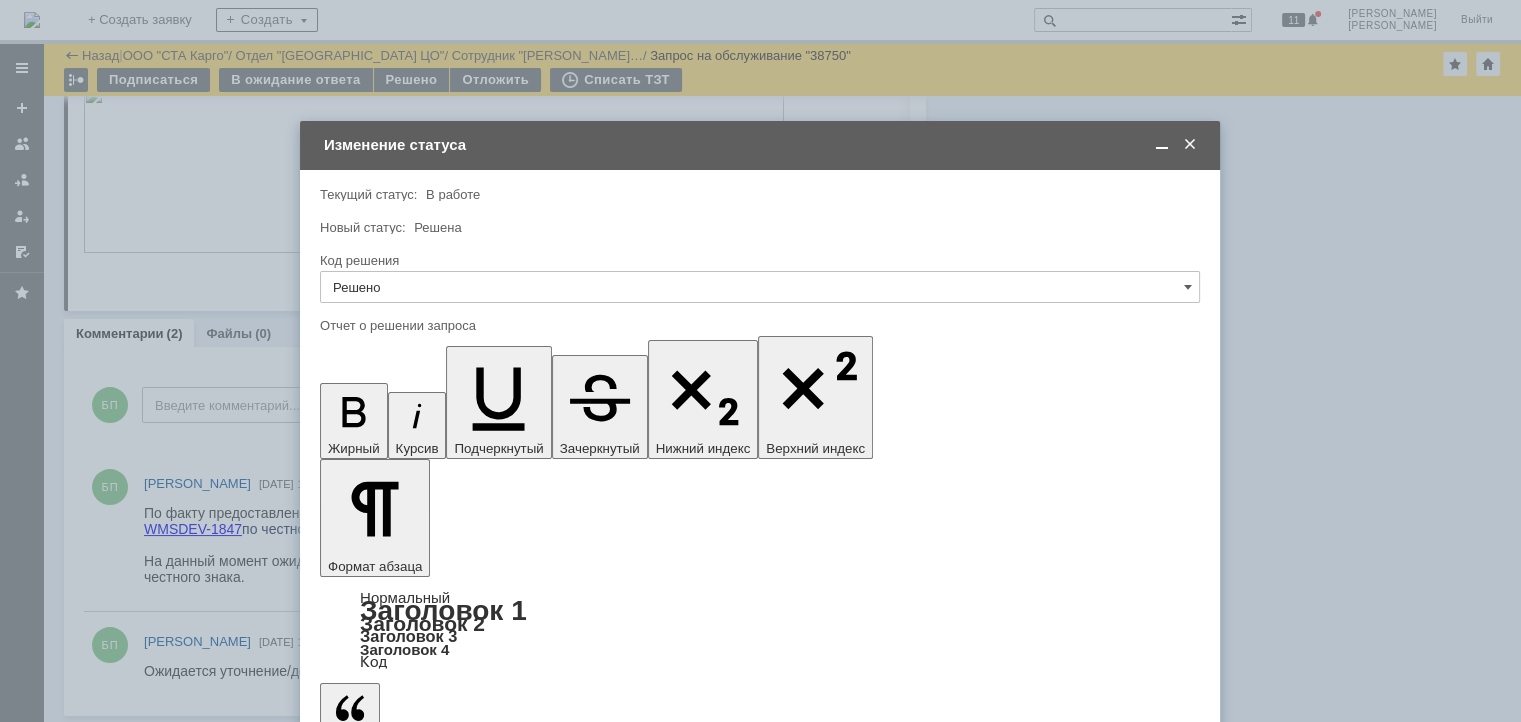 drag, startPoint x: 553, startPoint y: 5693, endPoint x: 508, endPoint y: 5694, distance: 45.01111 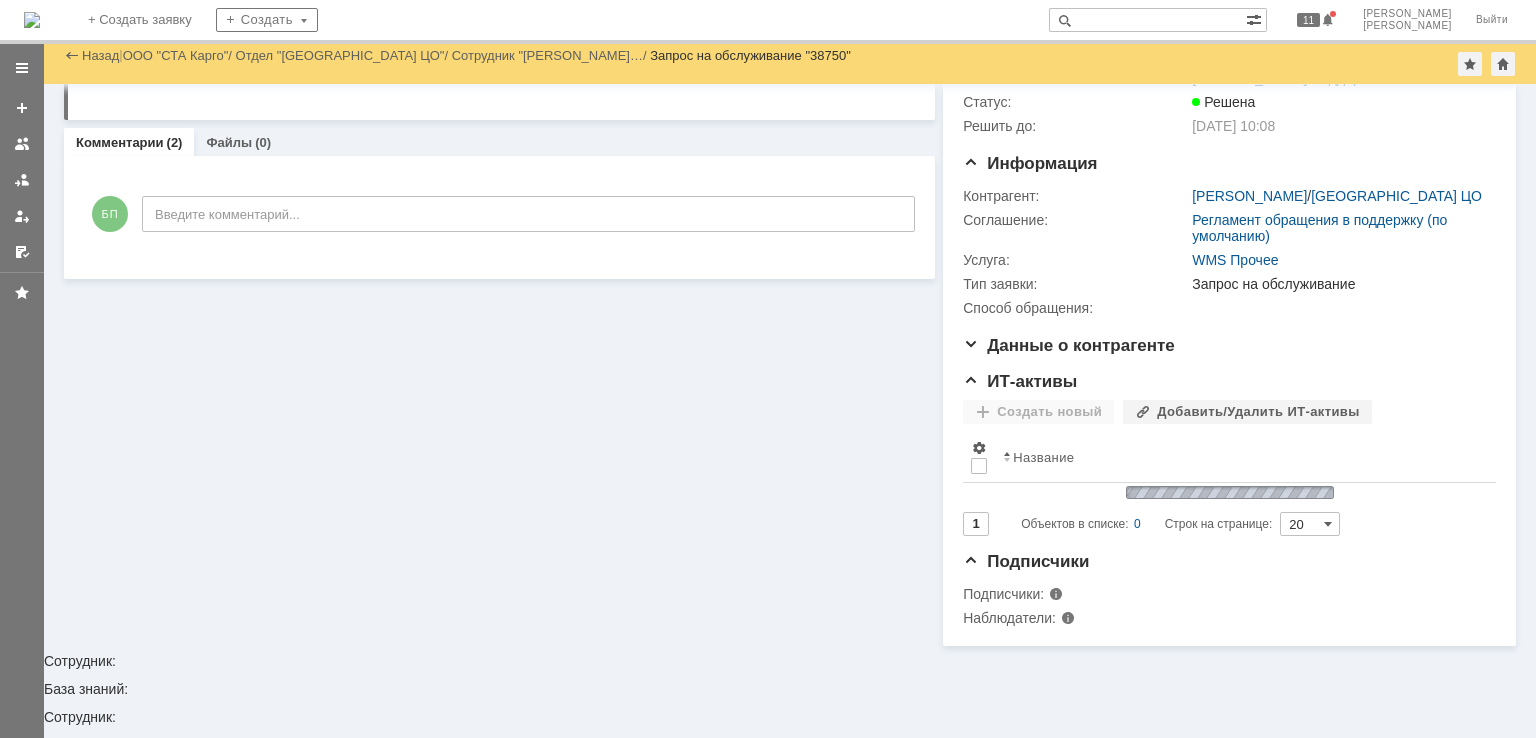 scroll, scrollTop: 9, scrollLeft: 0, axis: vertical 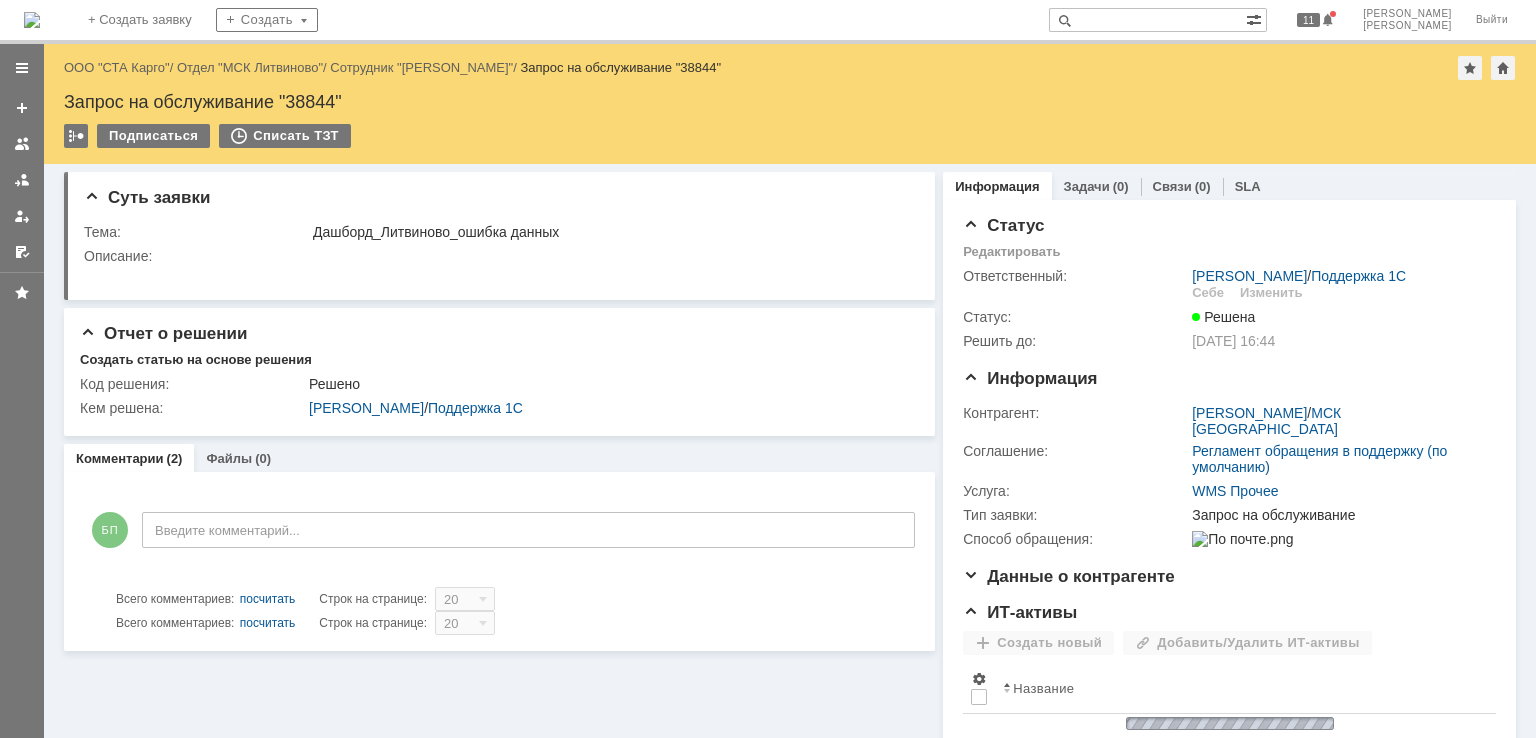 drag, startPoint x: 130, startPoint y: 65, endPoint x: 501, endPoint y: 51, distance: 371.26407 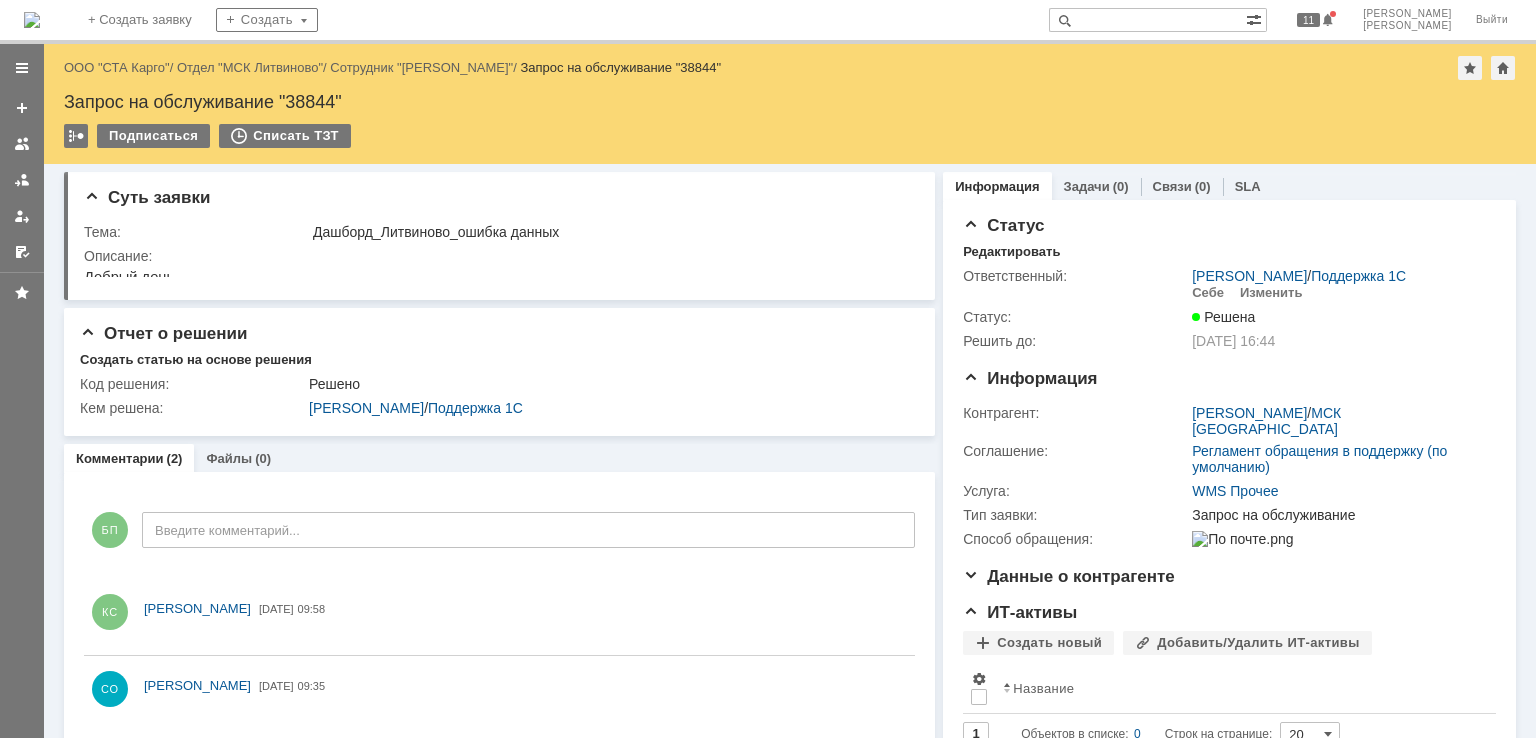 scroll, scrollTop: 0, scrollLeft: 0, axis: both 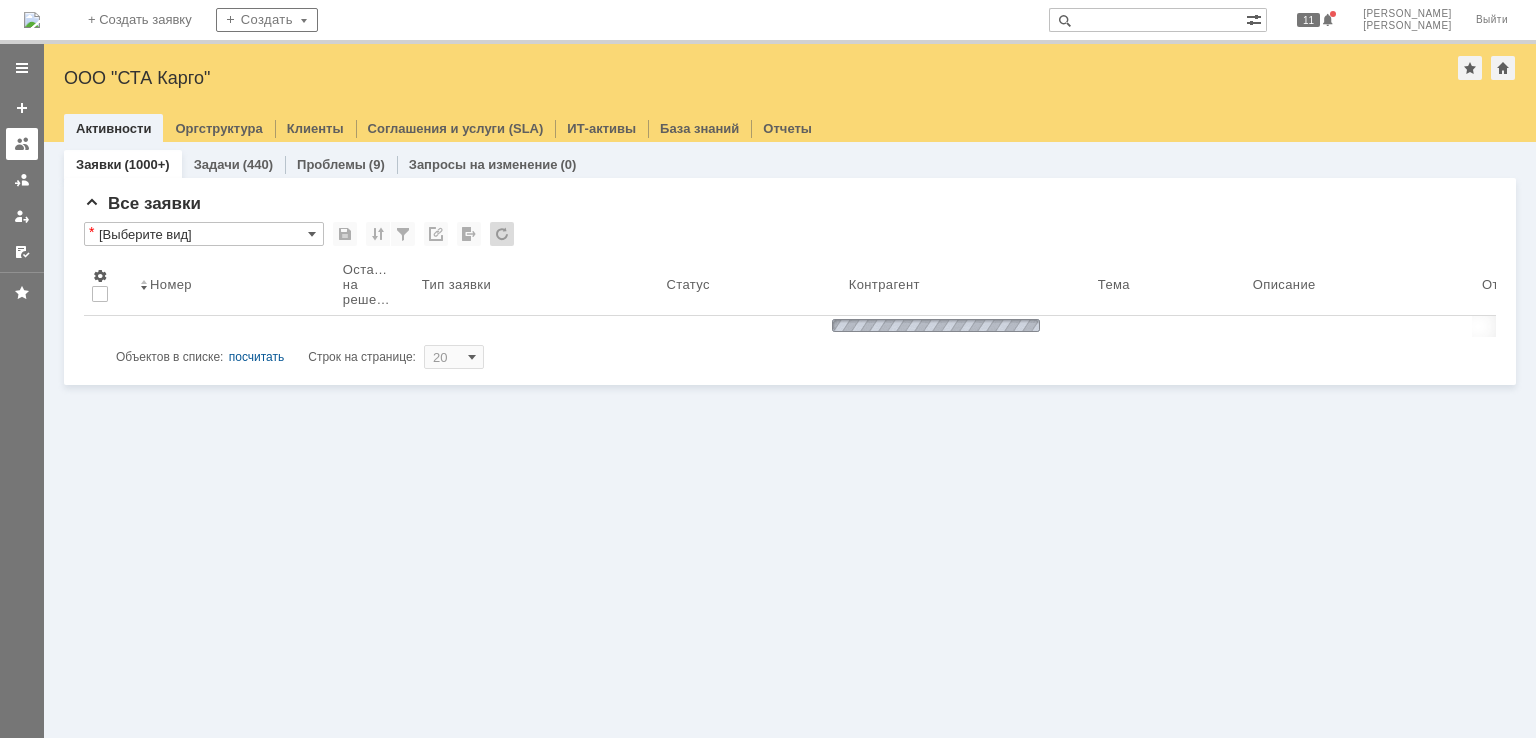 click at bounding box center [22, 144] 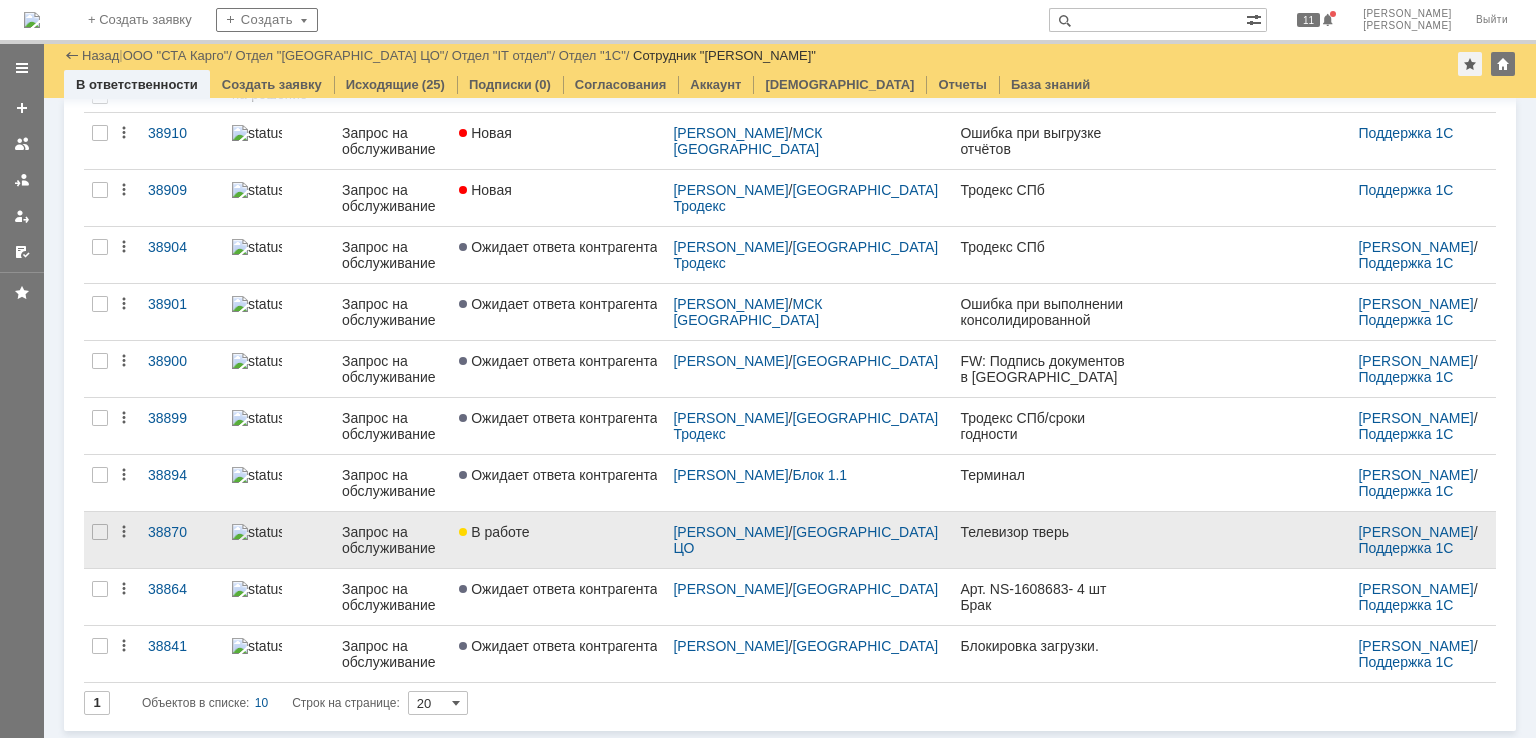 scroll, scrollTop: 0, scrollLeft: 0, axis: both 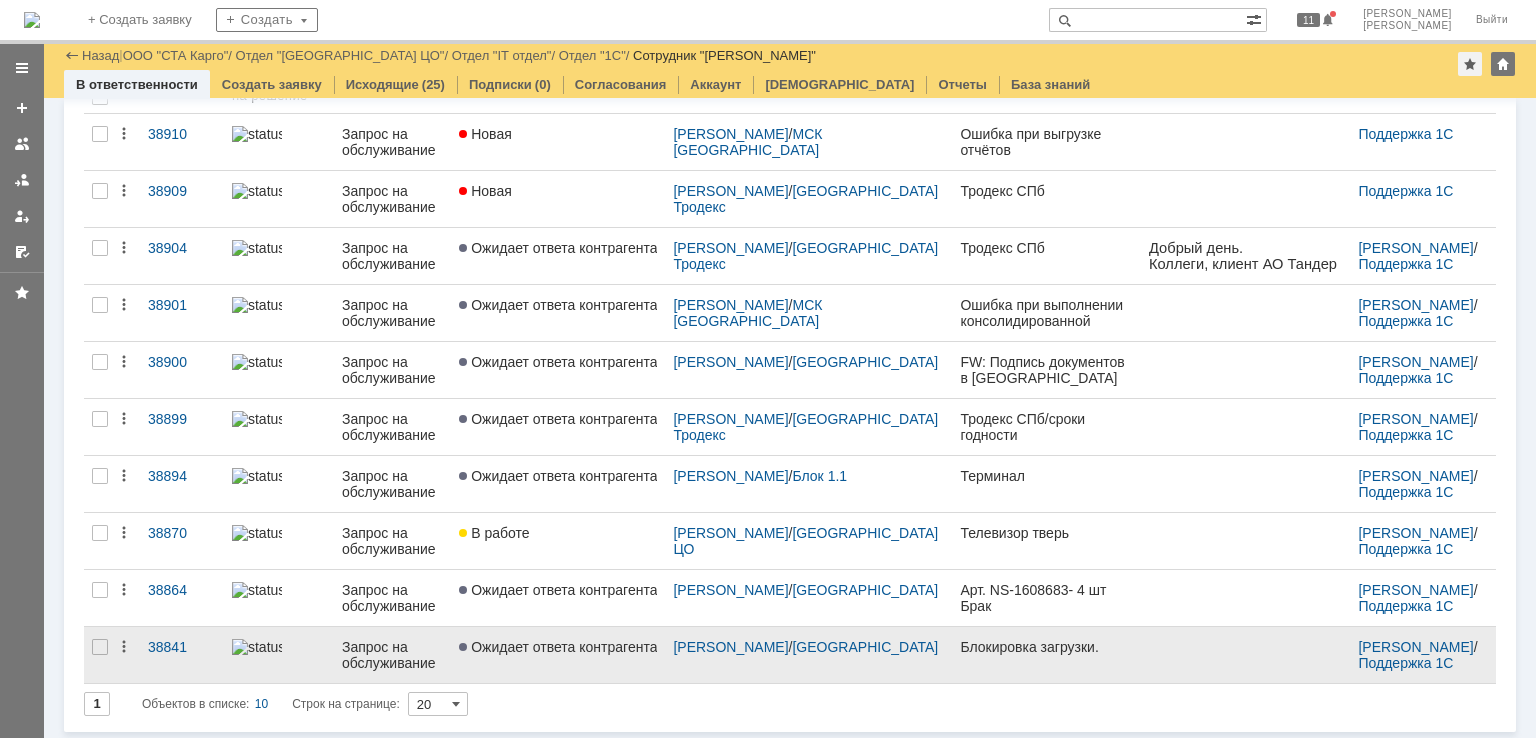 click on "Ожидает ответа контрагента" at bounding box center (558, 647) 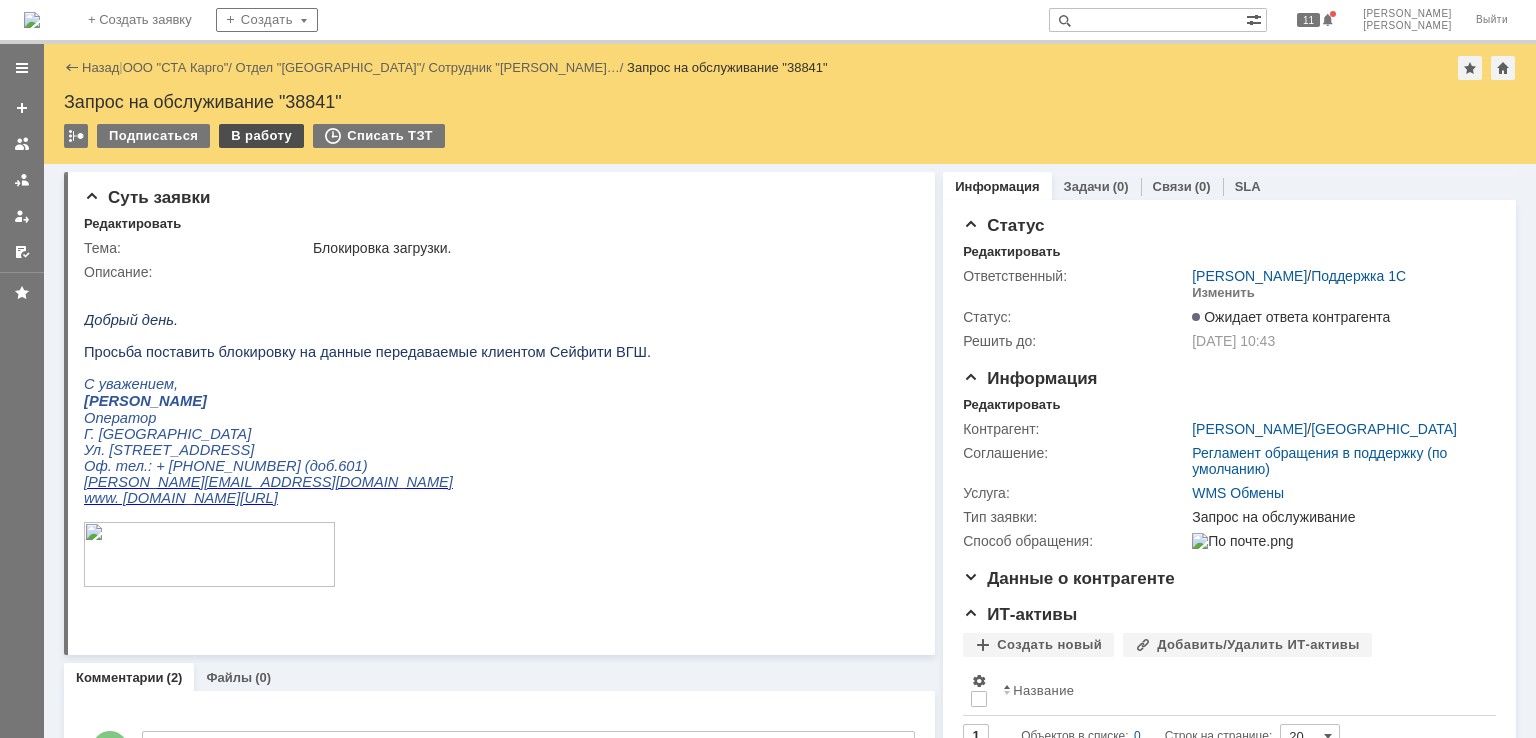 scroll, scrollTop: 0, scrollLeft: 0, axis: both 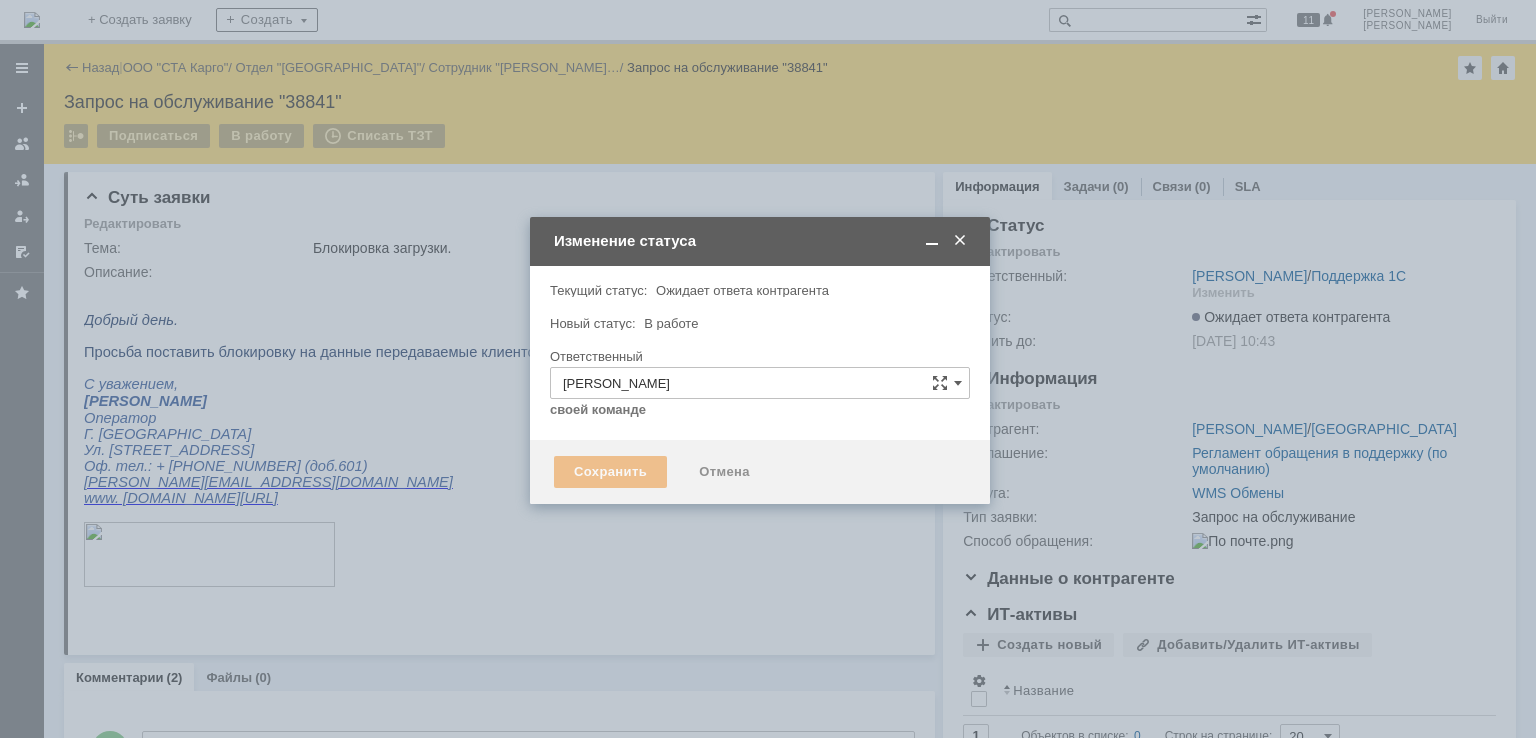 type 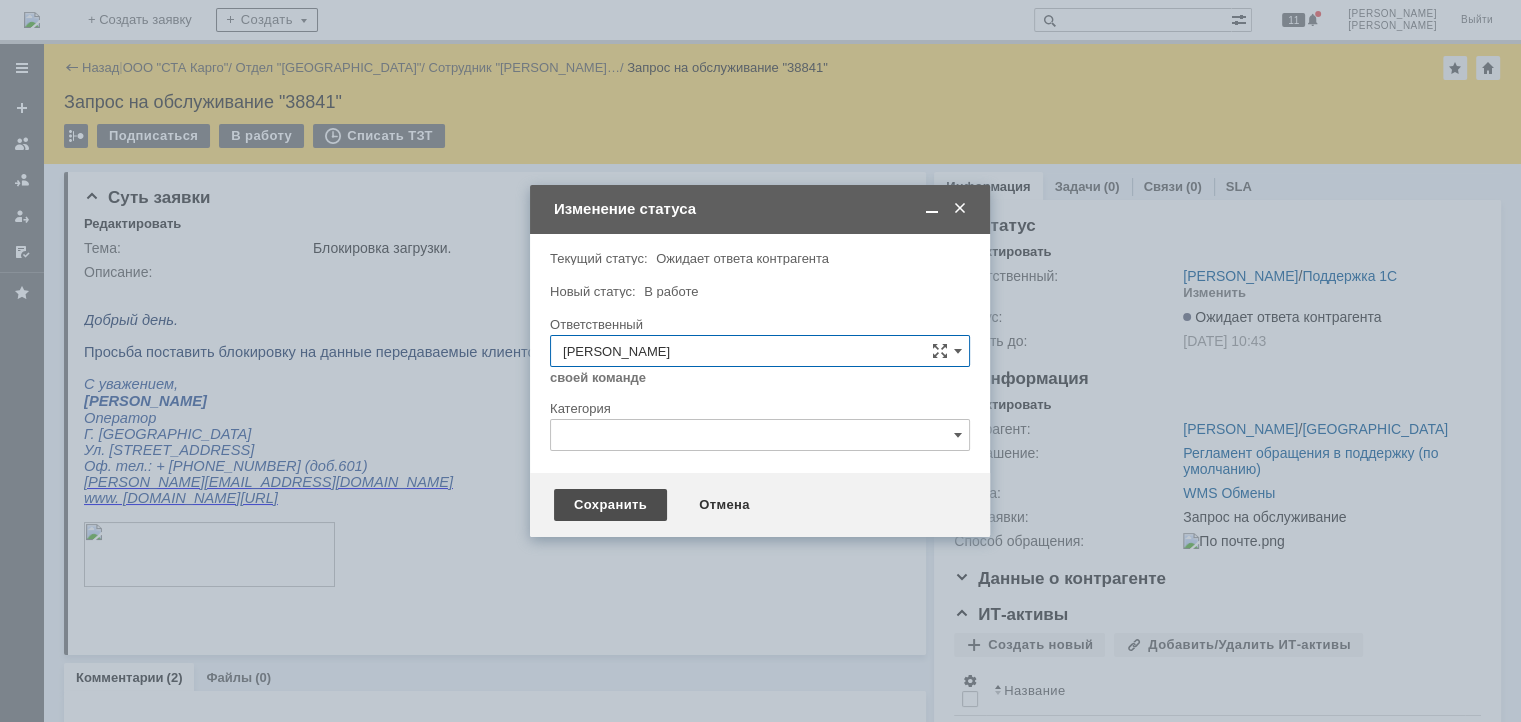 click on "Сохранить" at bounding box center (610, 505) 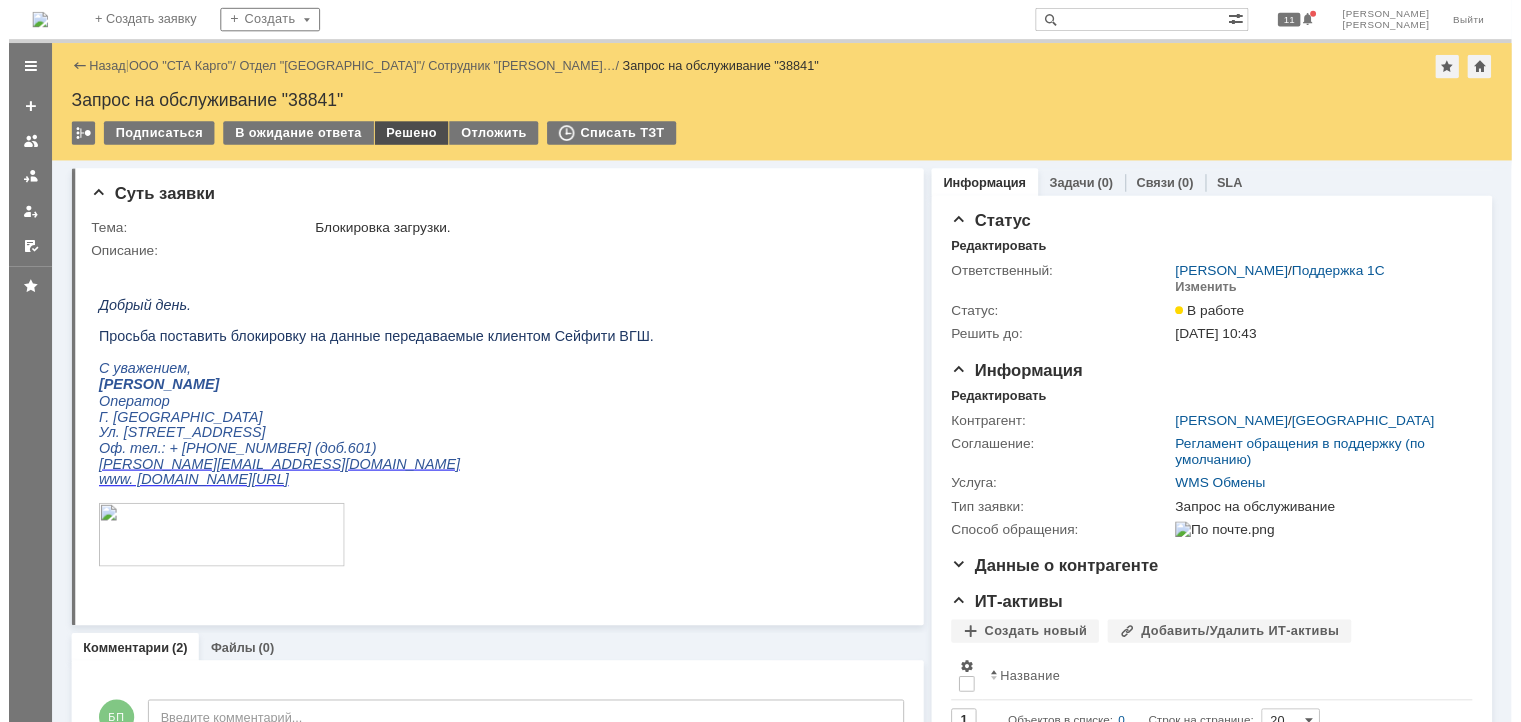 scroll, scrollTop: 0, scrollLeft: 0, axis: both 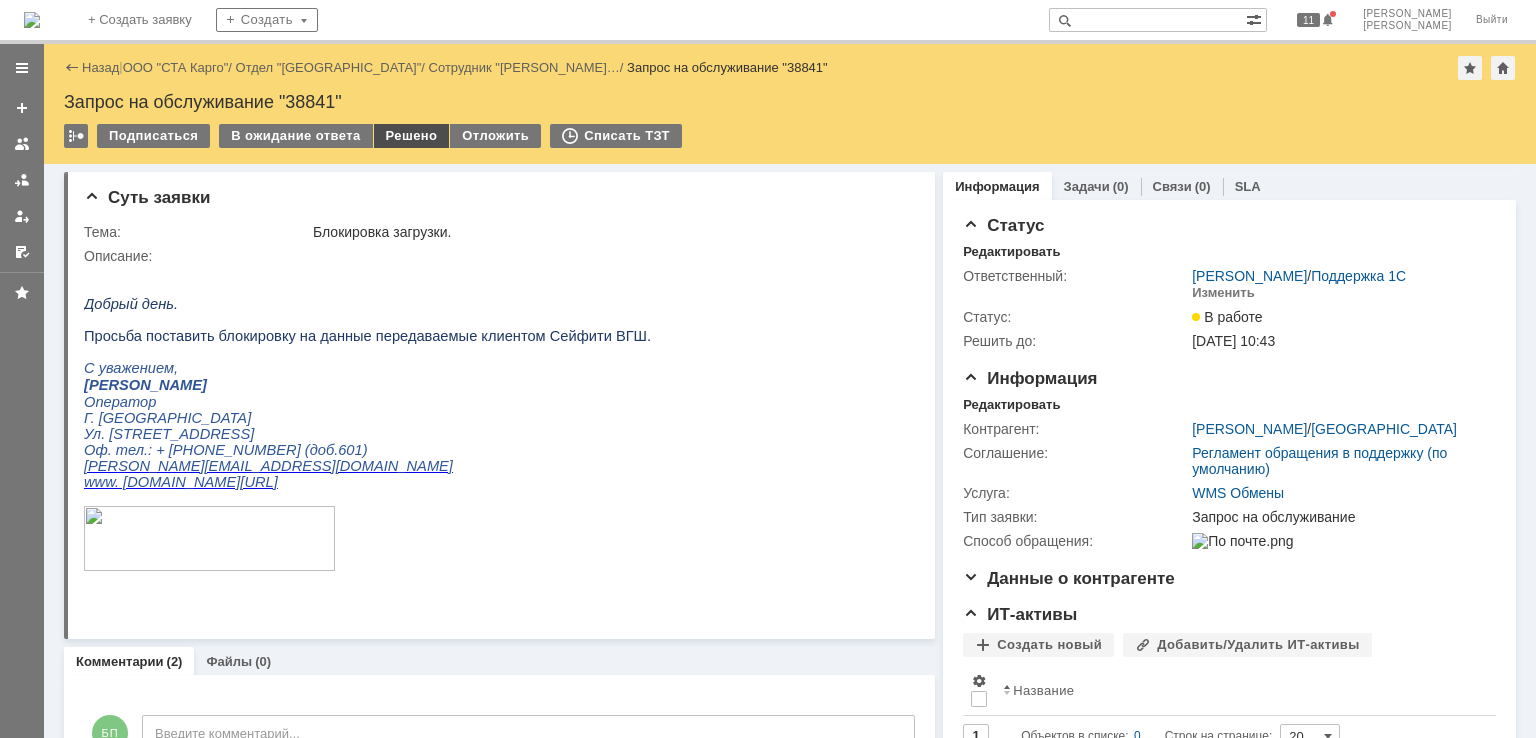 click on "Решено" at bounding box center (412, 136) 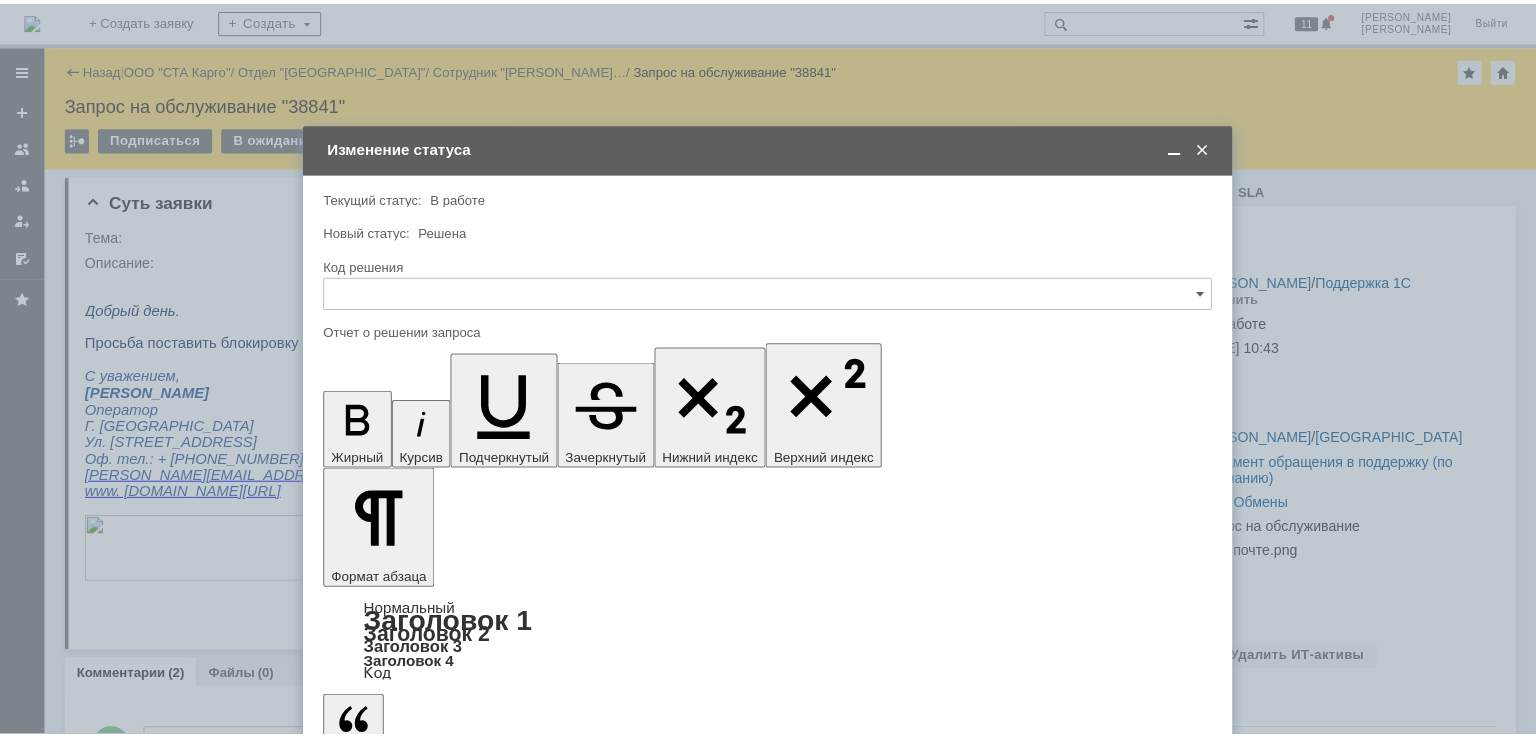 scroll, scrollTop: 0, scrollLeft: 0, axis: both 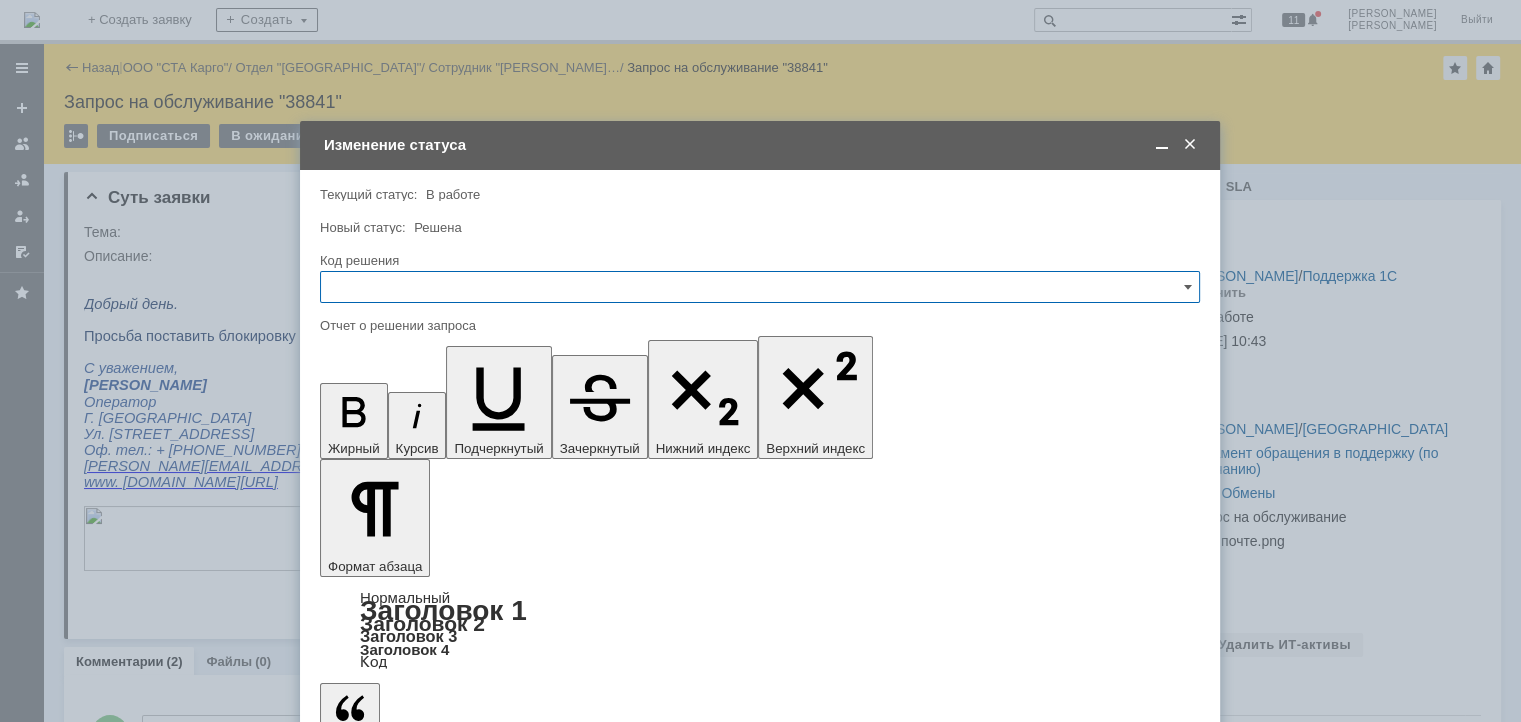 click on "Код решения" at bounding box center [760, 261] 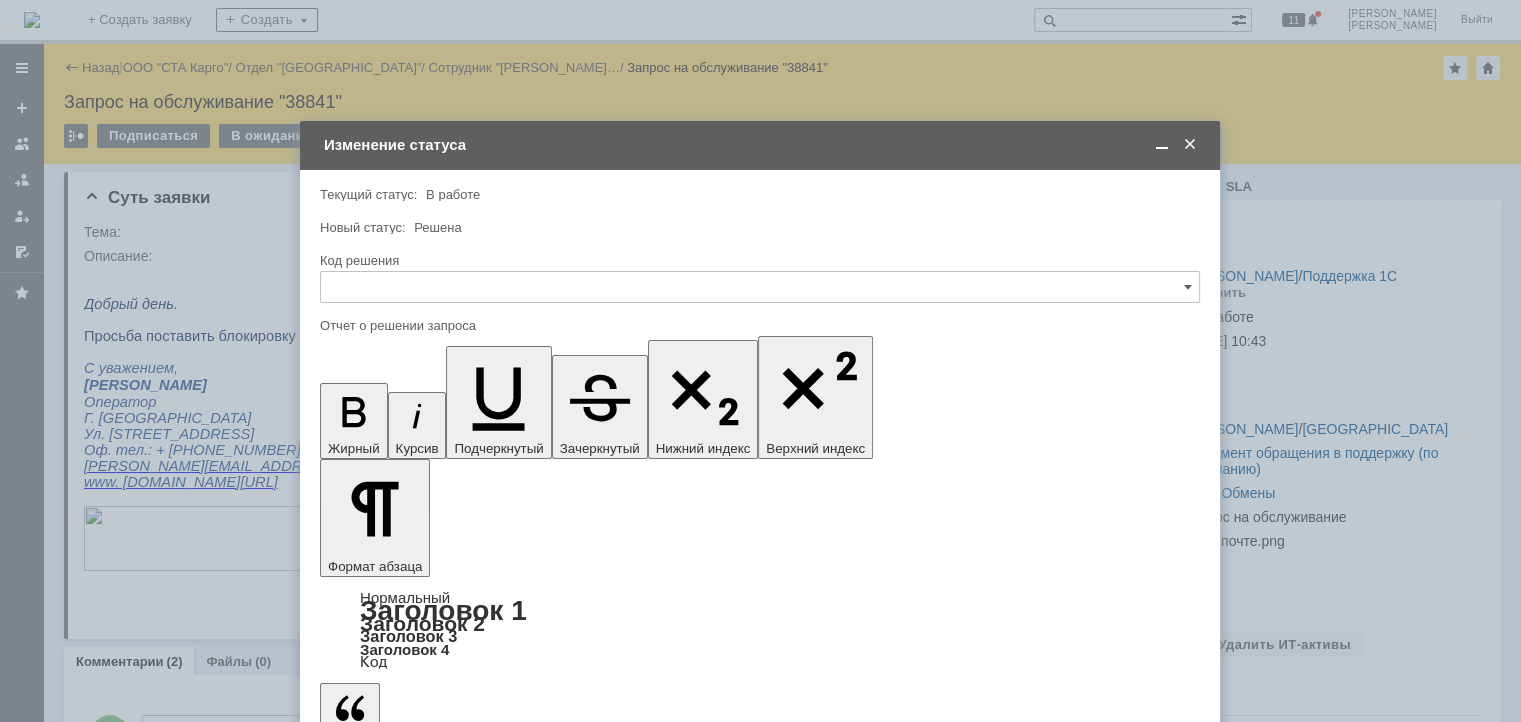 click at bounding box center [760, 287] 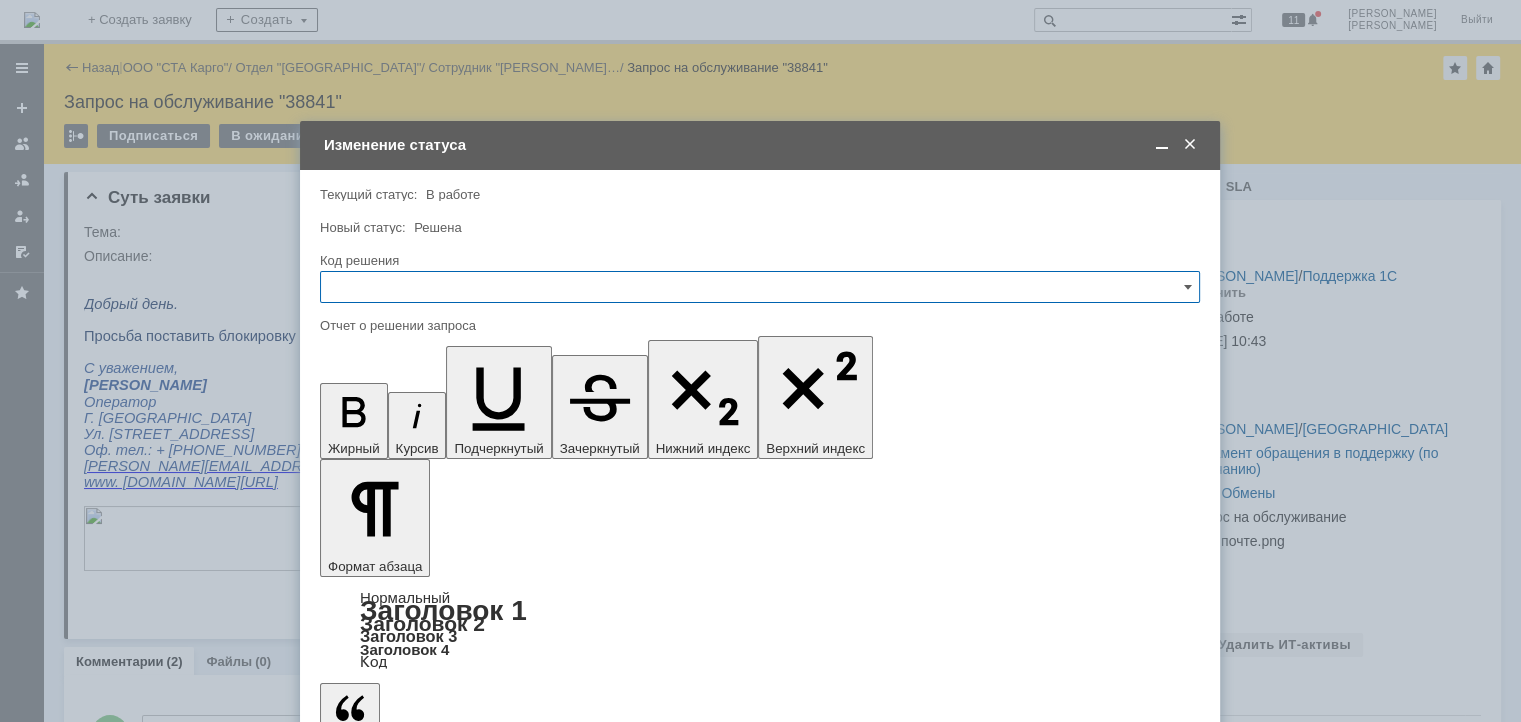 click on "Решено" at bounding box center (760, 555) 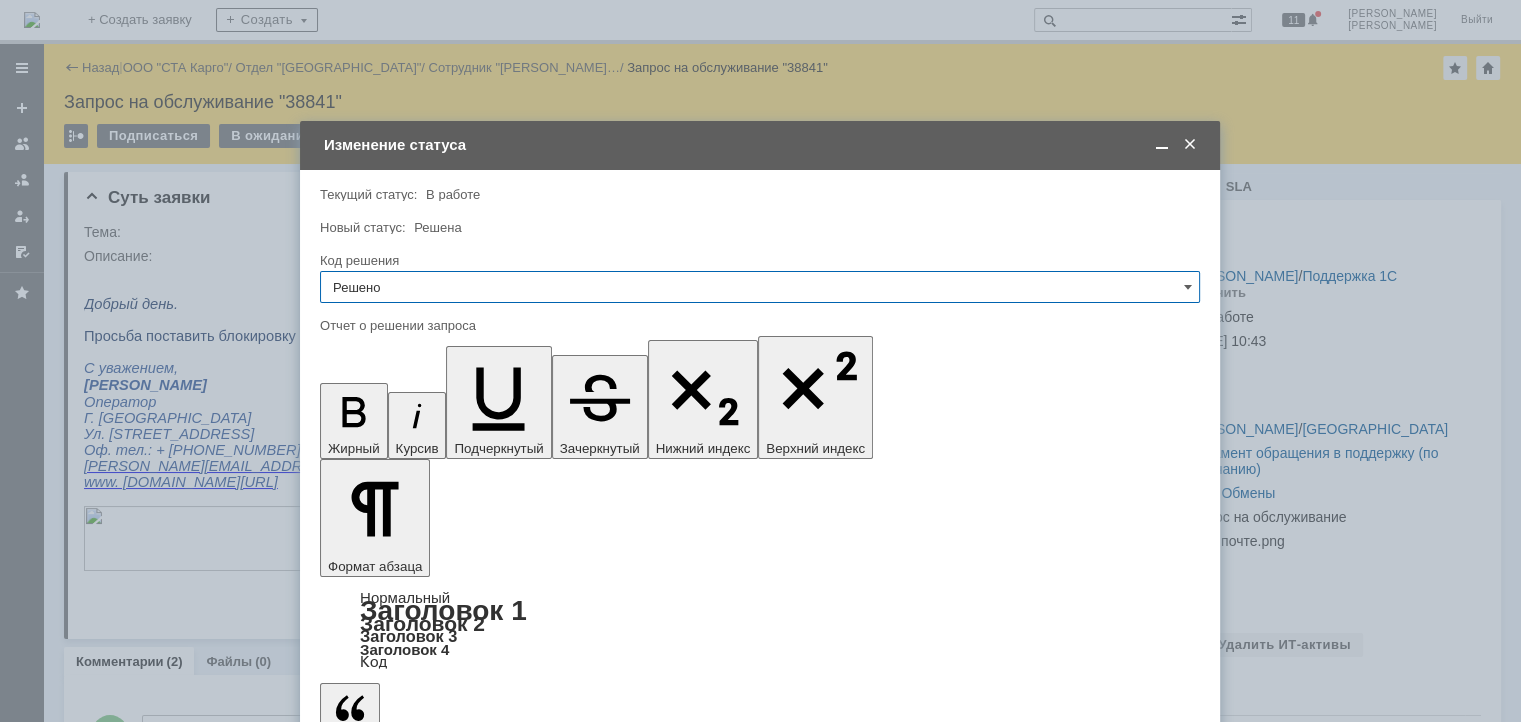 click at bounding box center [483, 5751] 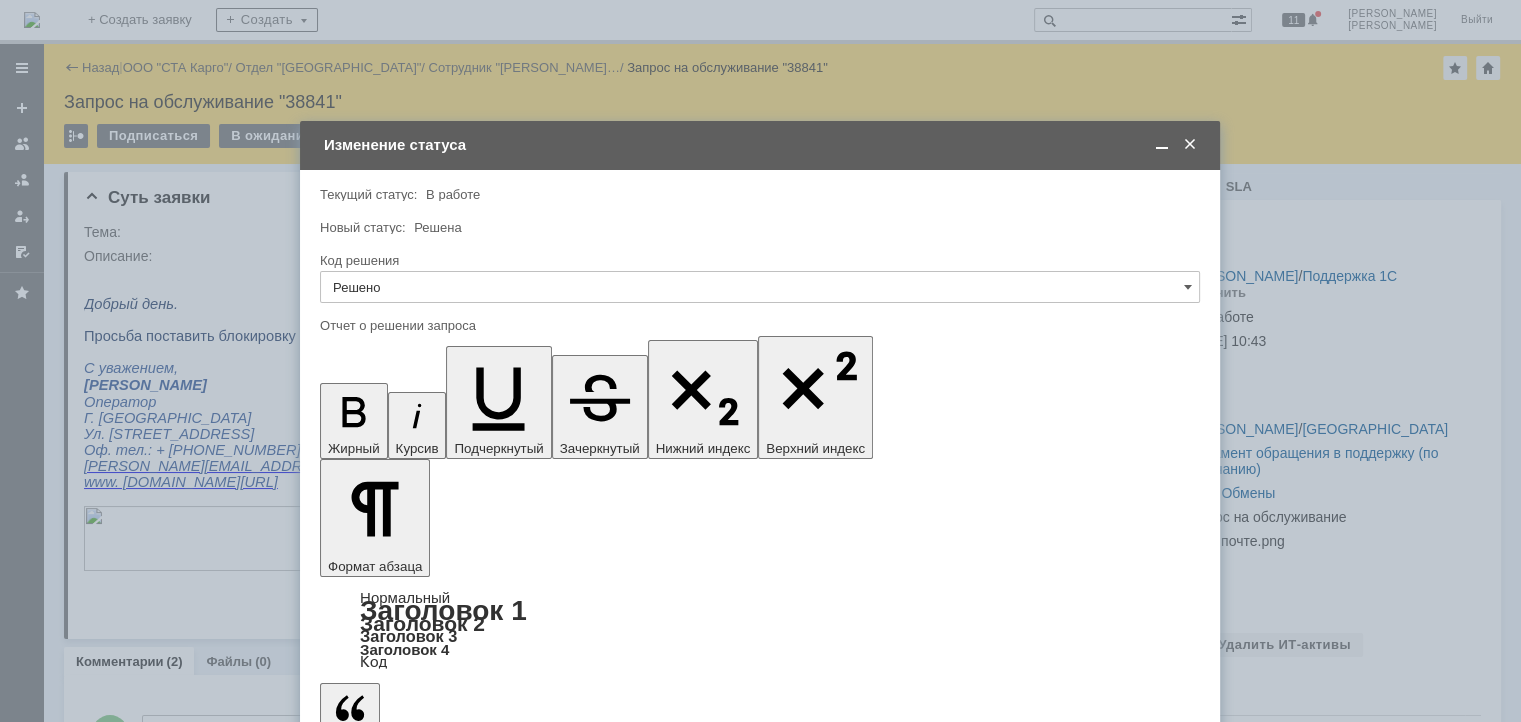 type on "Решено" 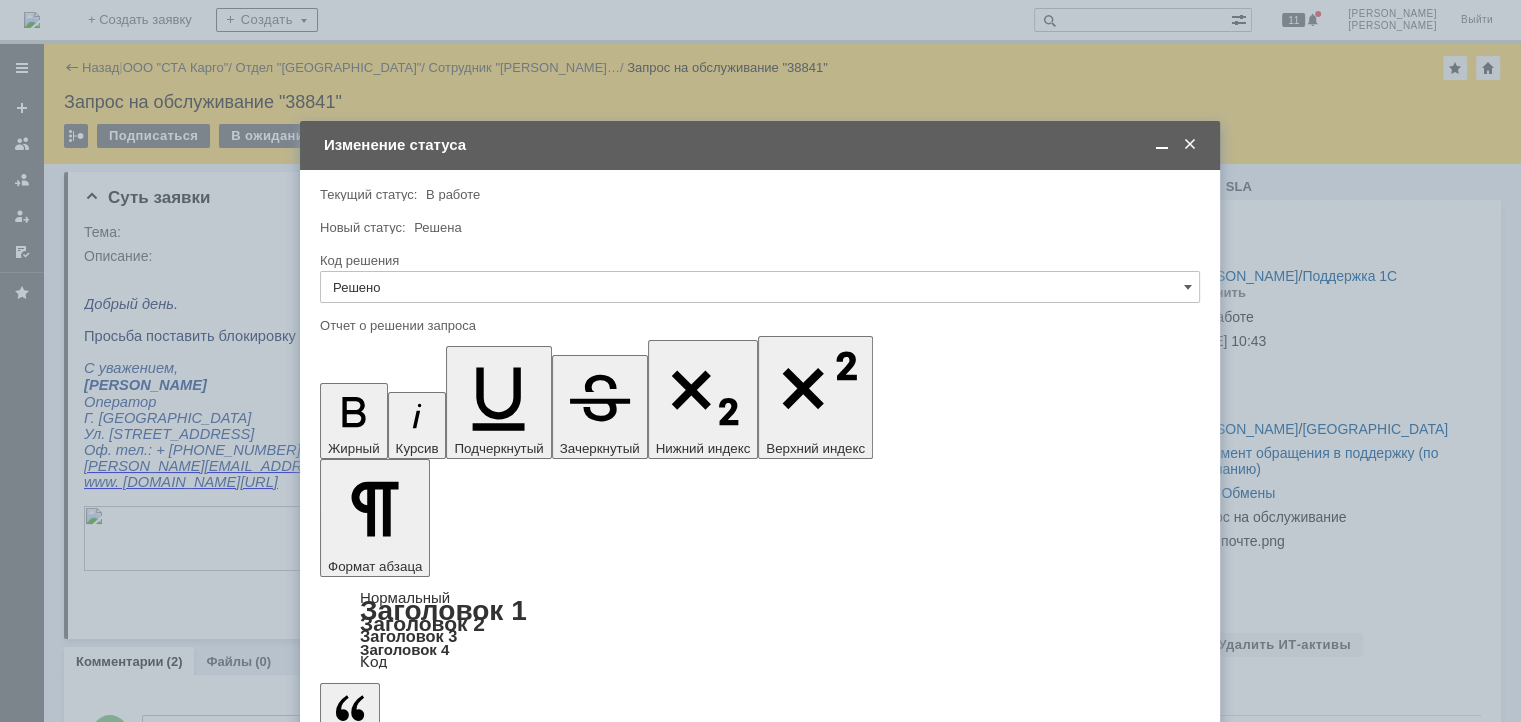 click on "Решено" at bounding box center [760, 287] 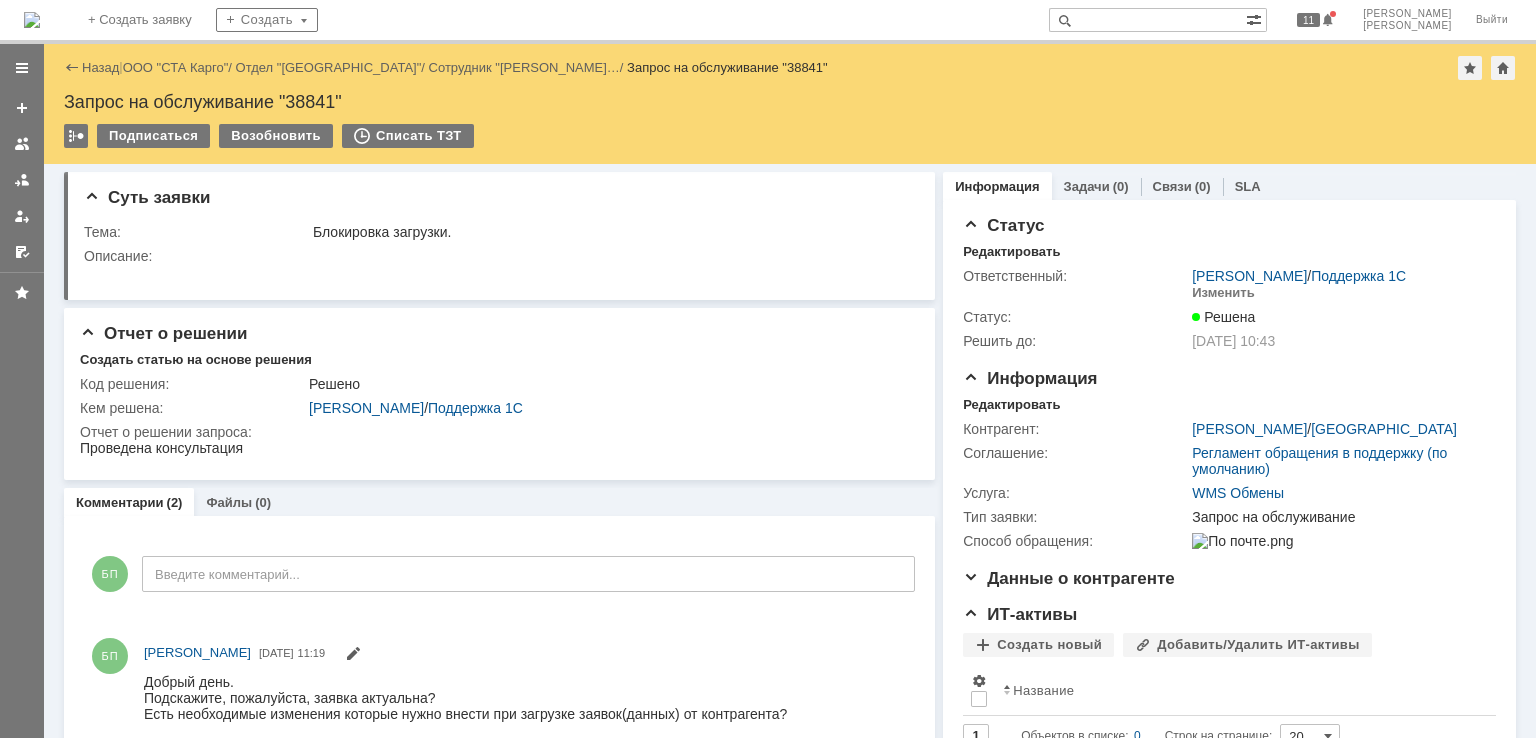 scroll, scrollTop: 0, scrollLeft: 0, axis: both 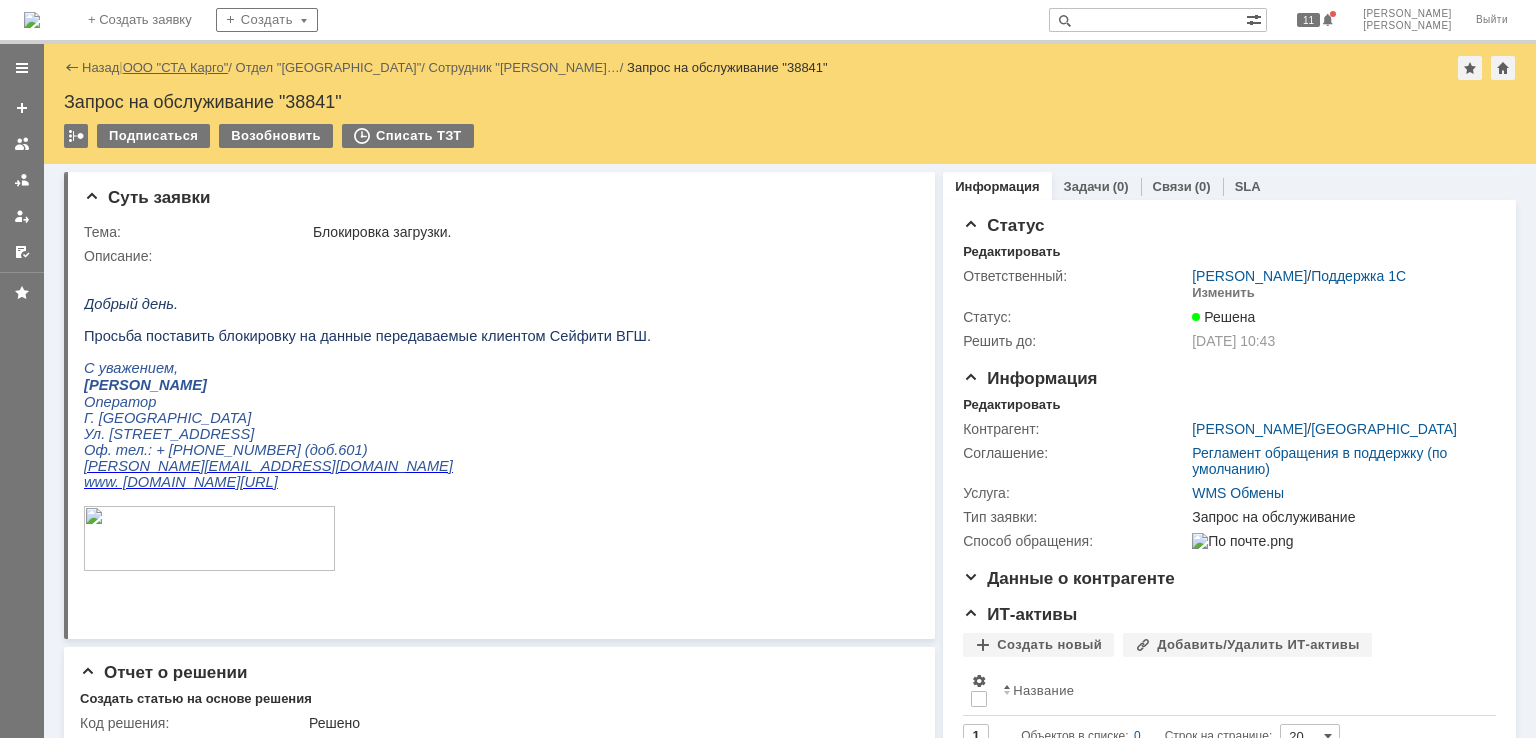 click on "ООО "СТА Карго"" at bounding box center [176, 67] 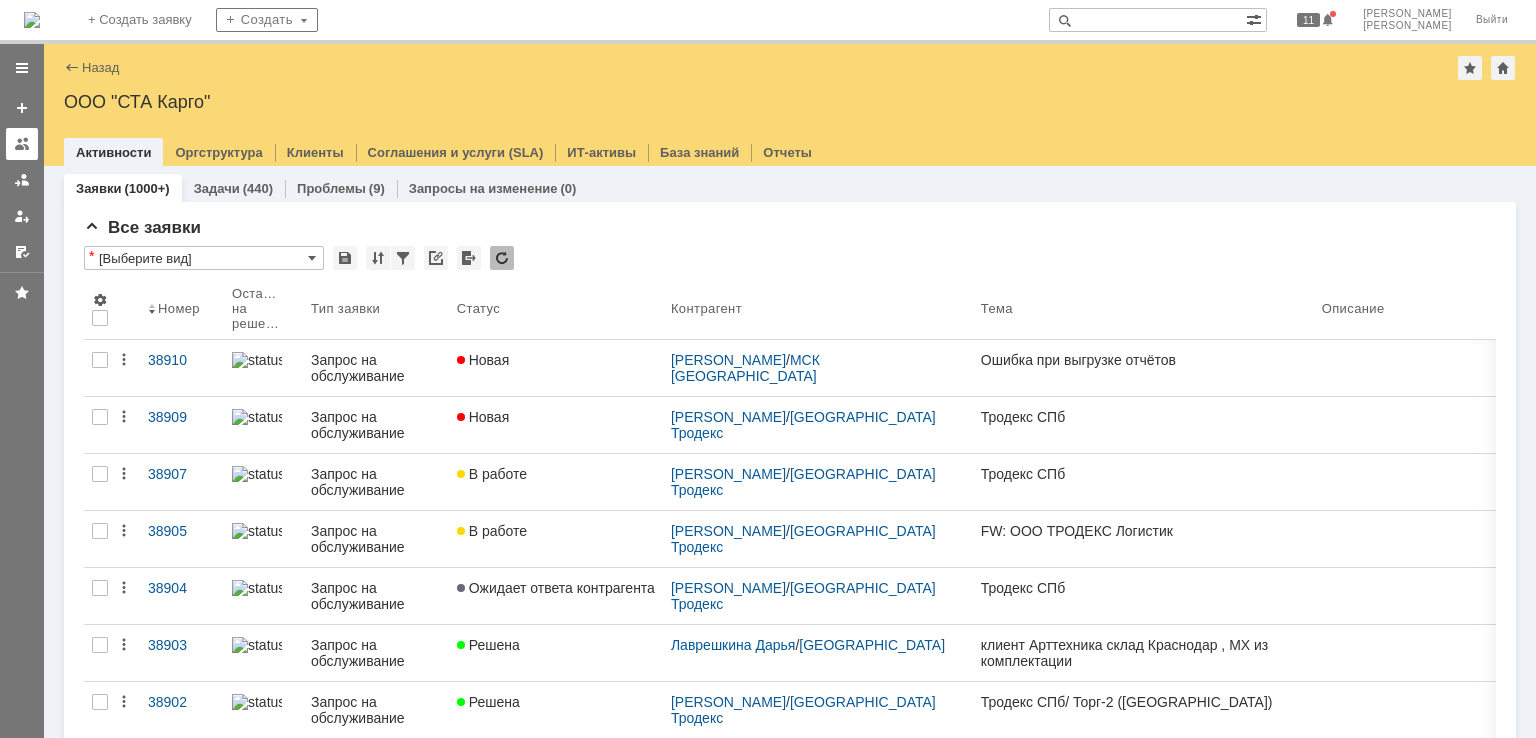 scroll, scrollTop: 0, scrollLeft: 0, axis: both 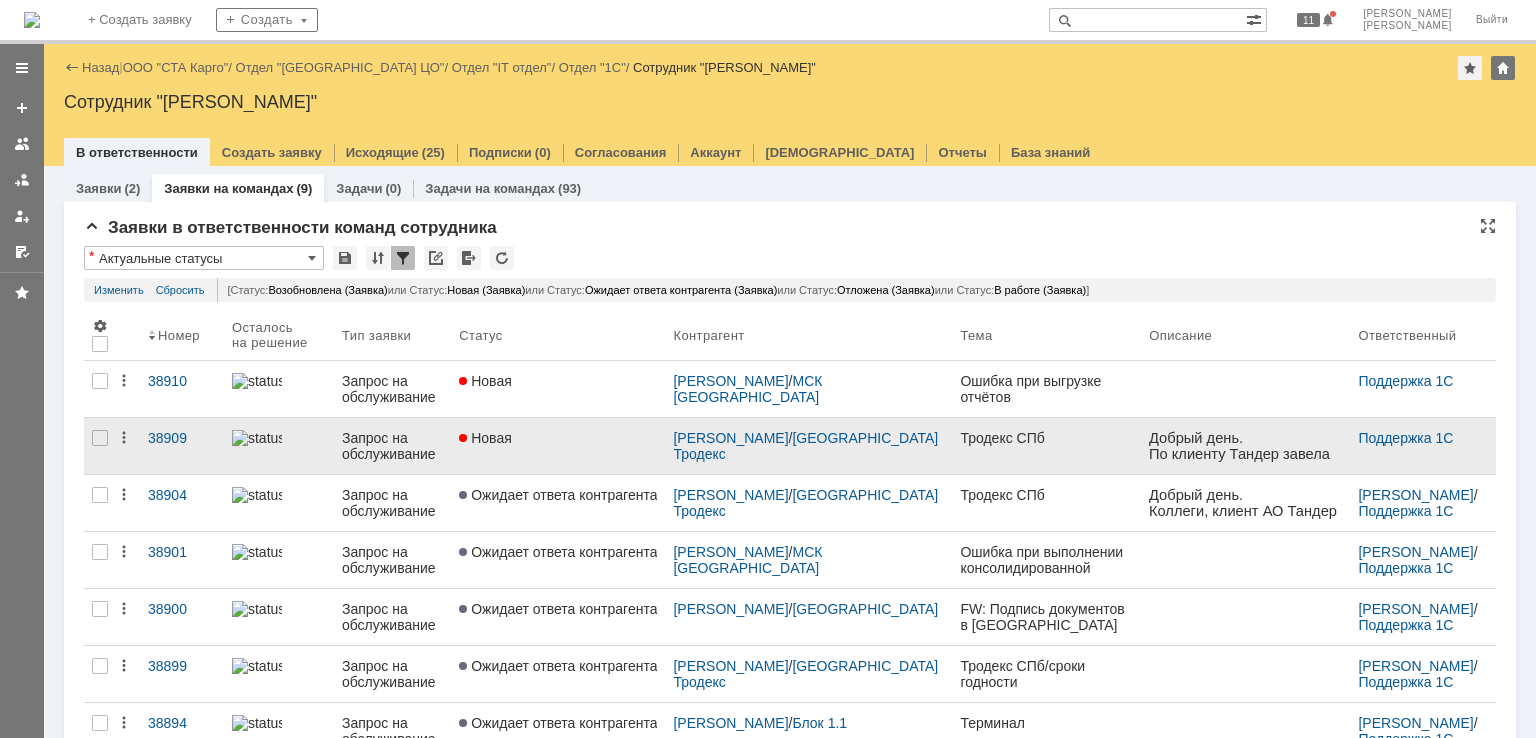 click on "Новая" at bounding box center [558, 438] 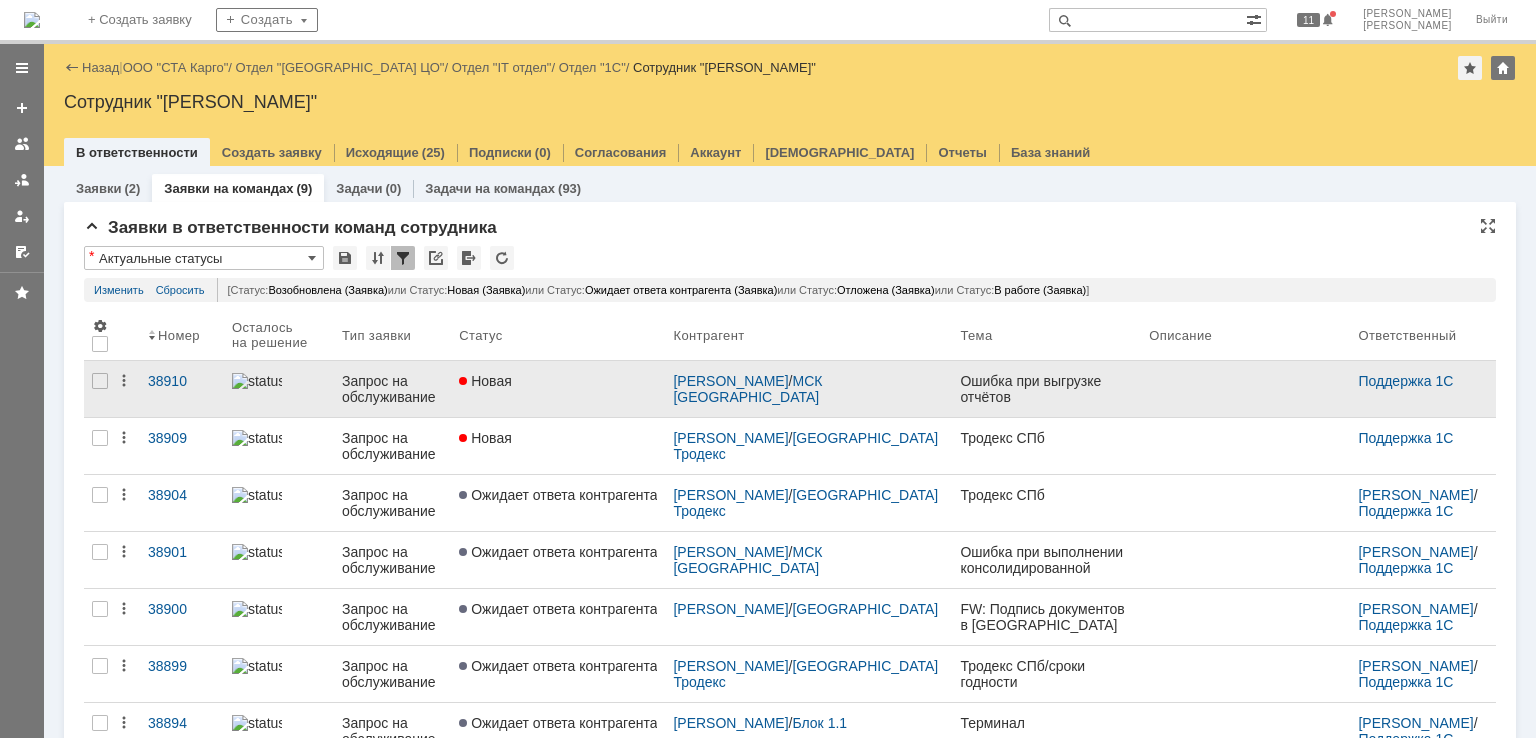 click on "Новая" at bounding box center (558, 389) 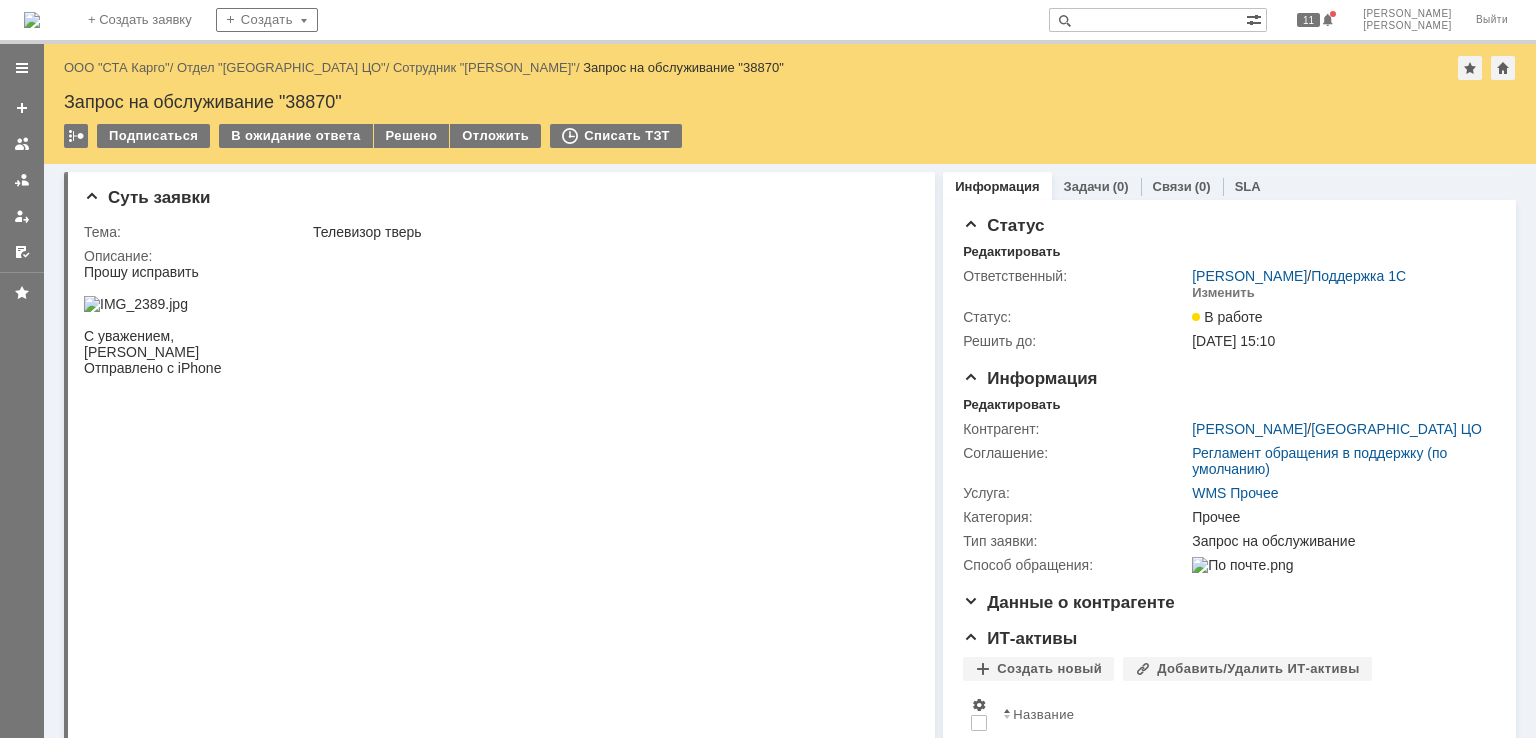 scroll, scrollTop: 0, scrollLeft: 0, axis: both 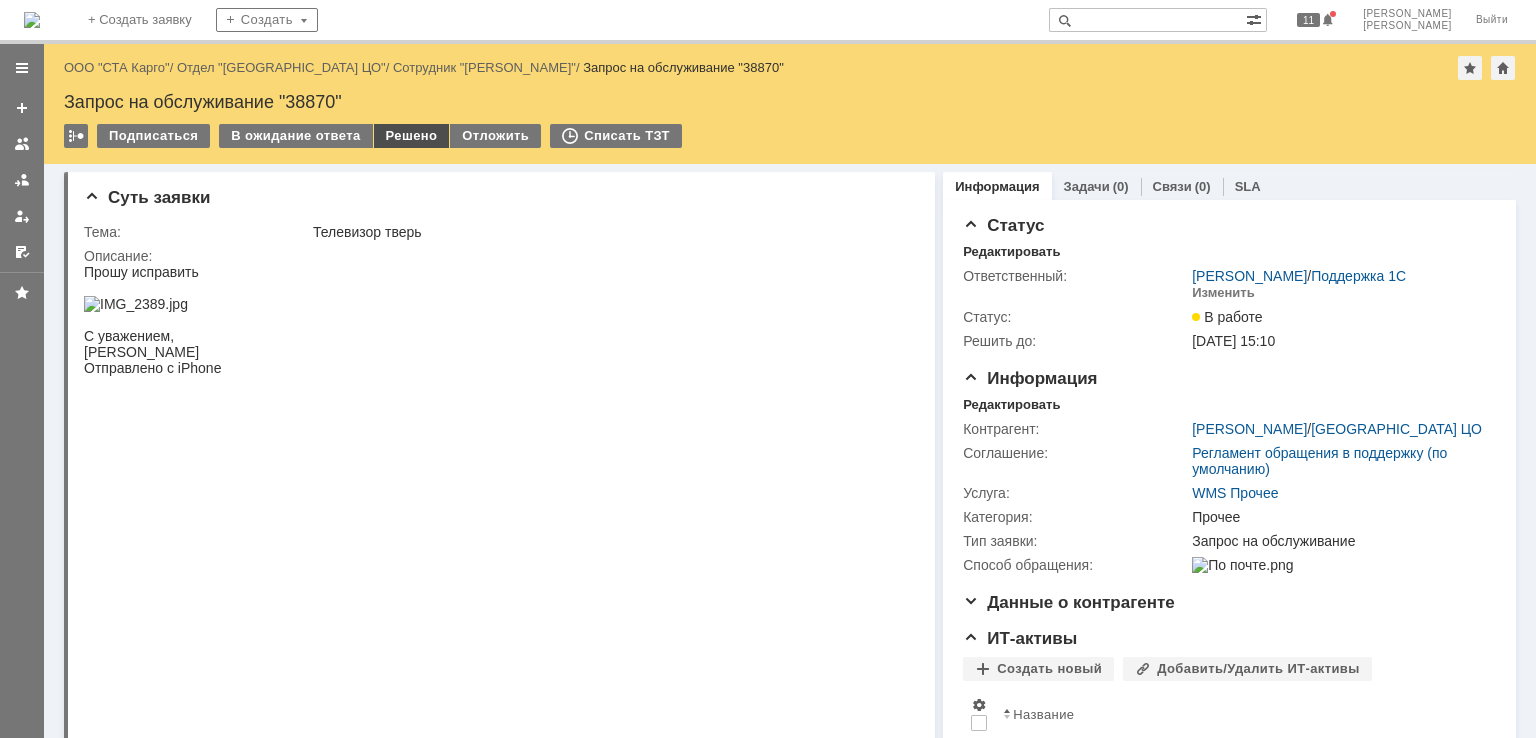 click on "Решено" at bounding box center (412, 136) 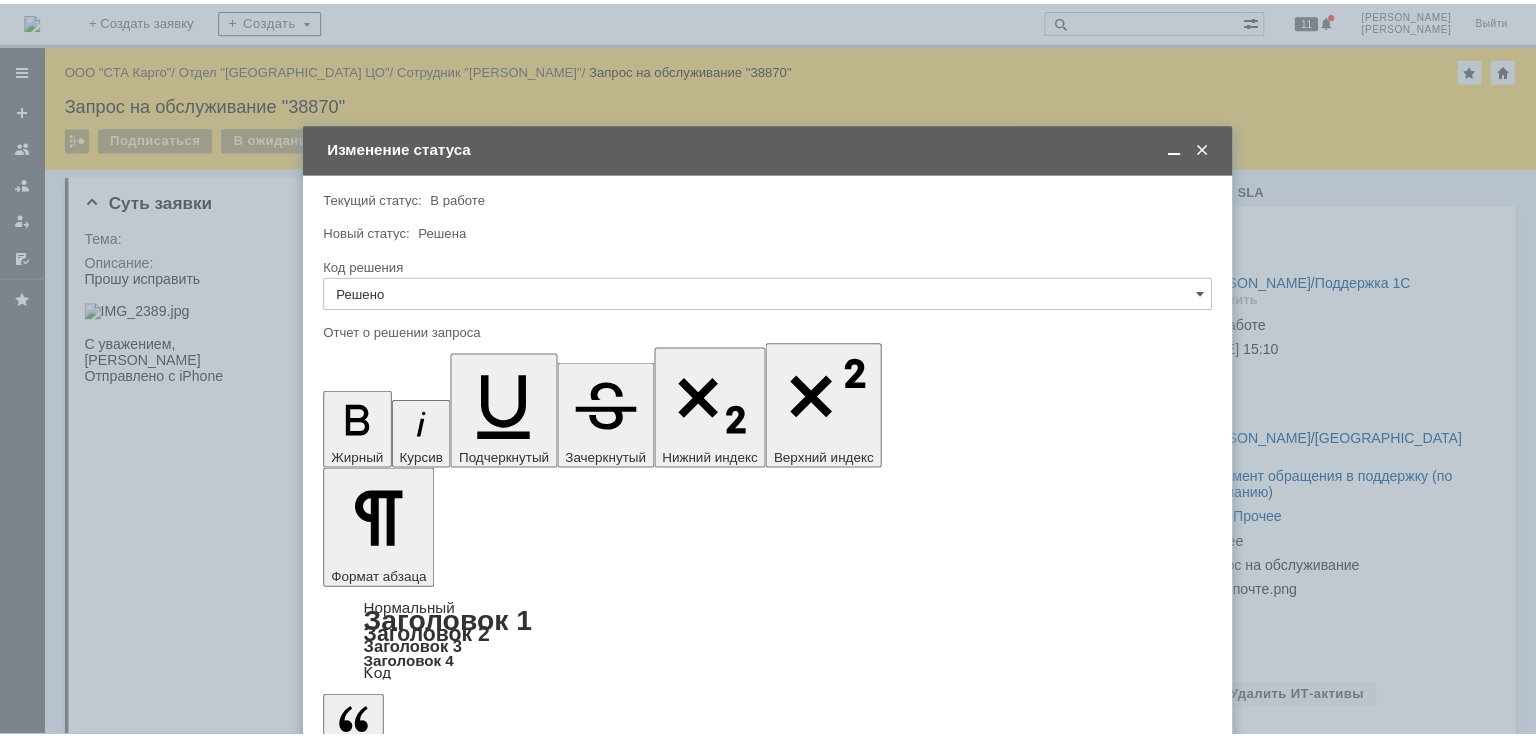 scroll, scrollTop: 0, scrollLeft: 0, axis: both 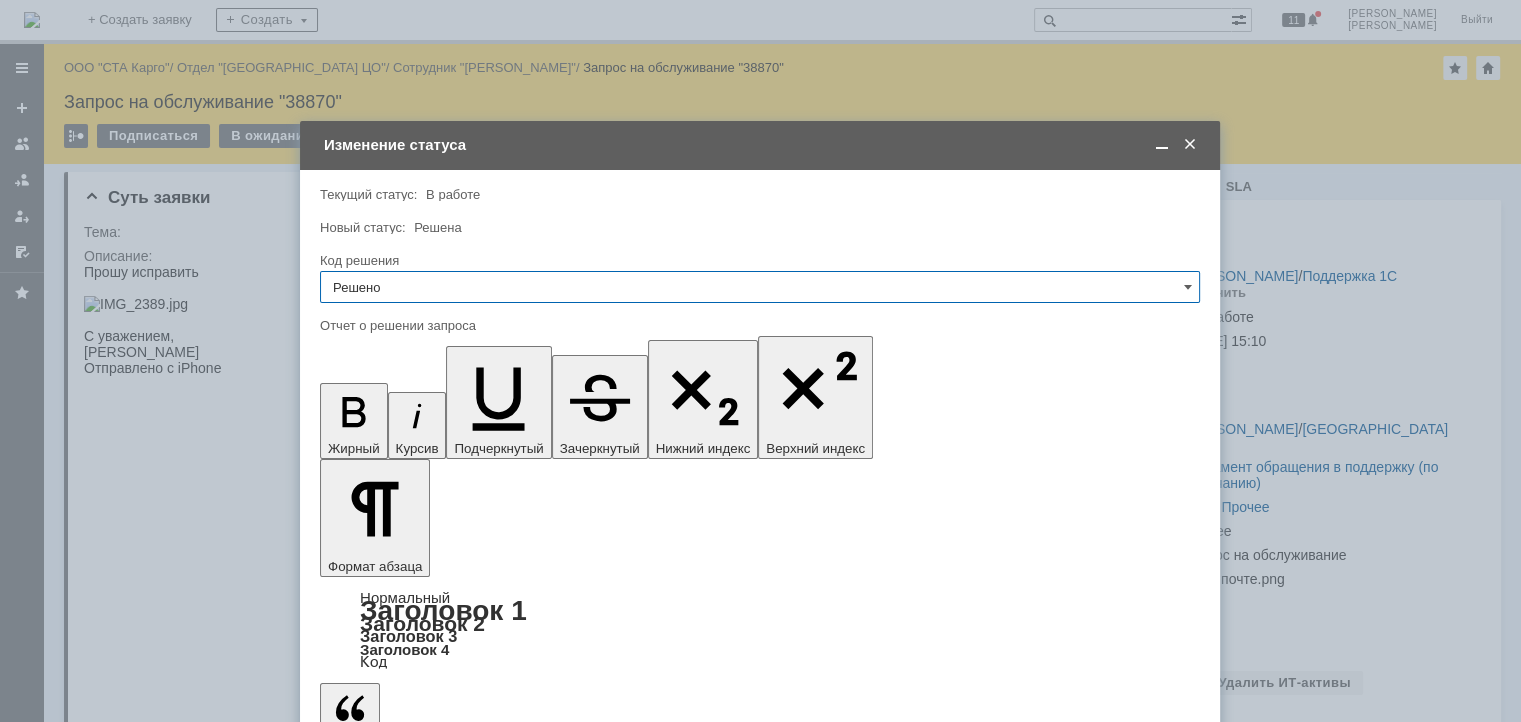 click on "Решено" at bounding box center (760, 287) 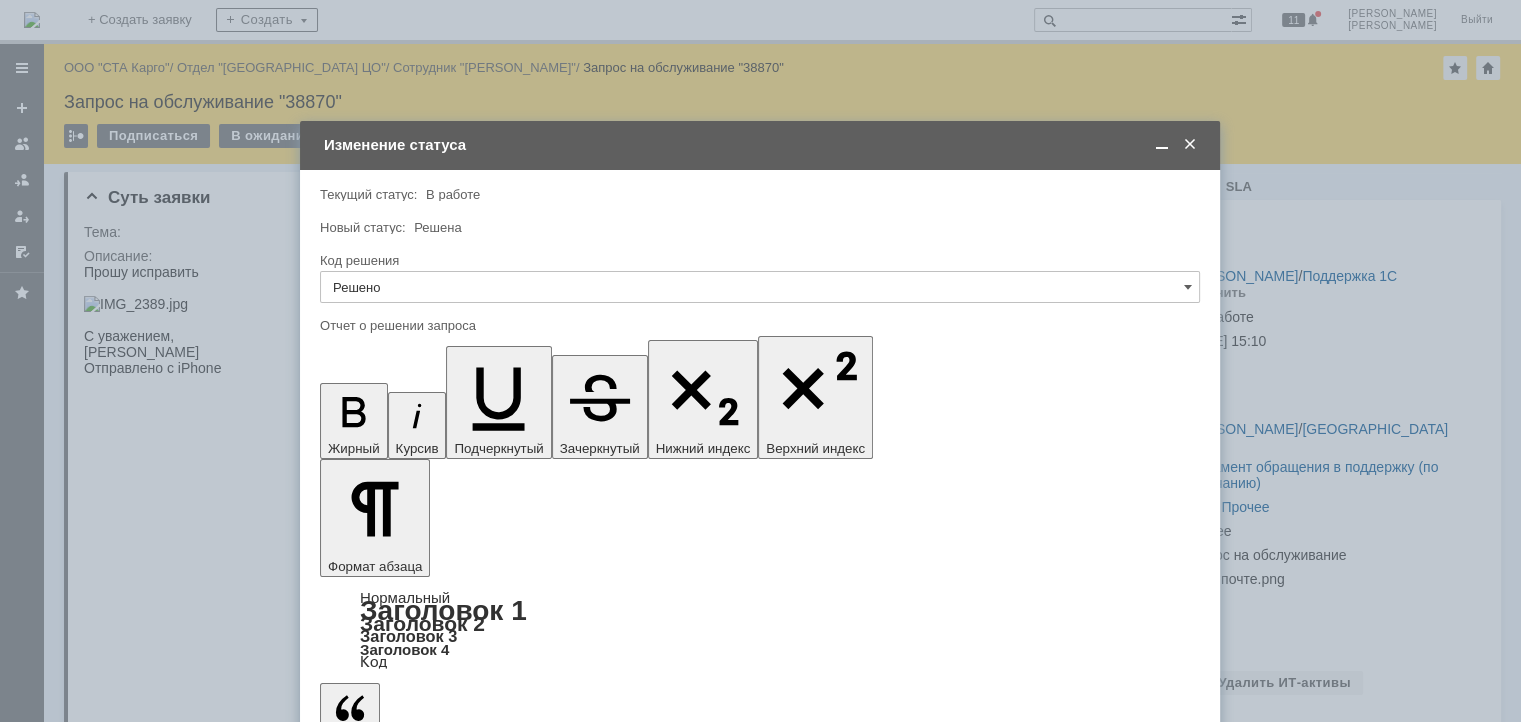 click on "Решена" at bounding box center (437, 227) 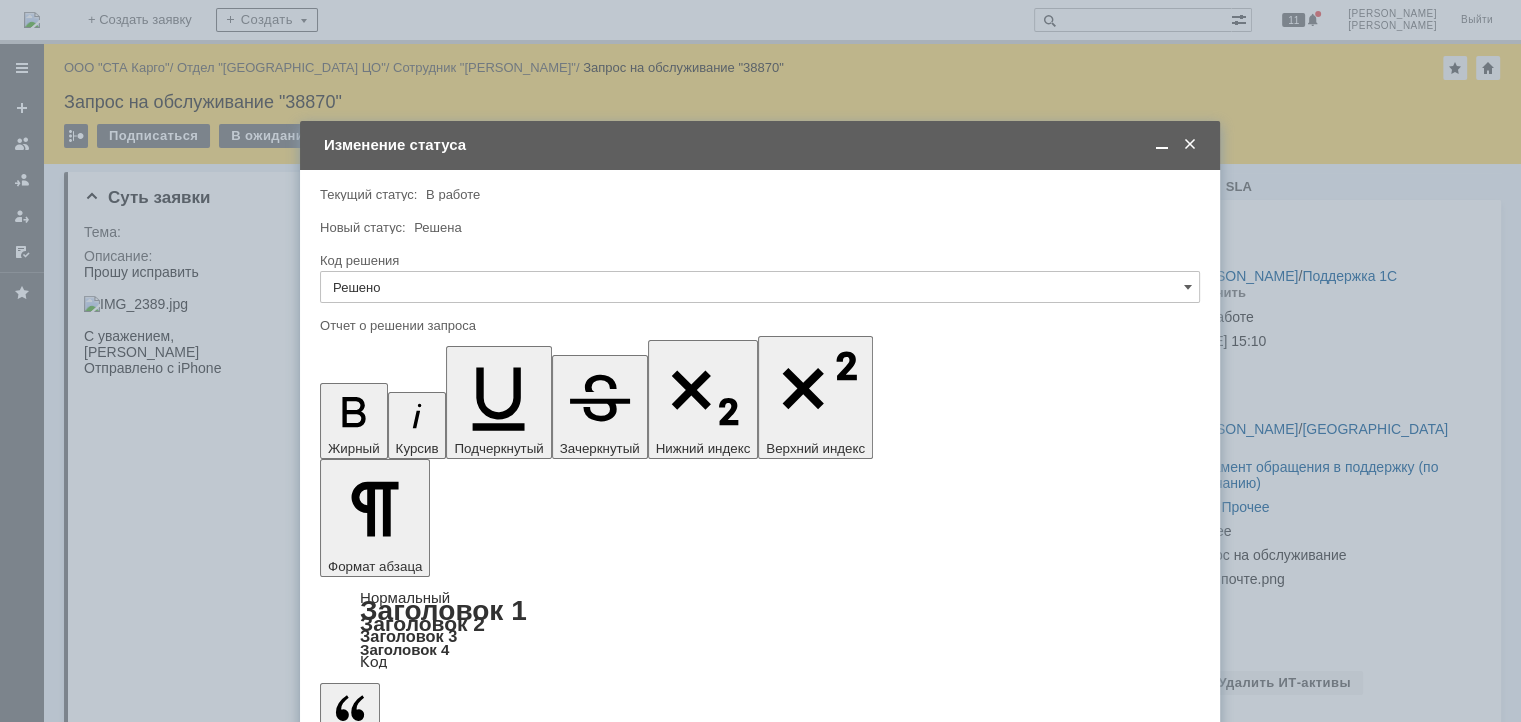 click on "Сохранить" at bounding box center (380, 796) 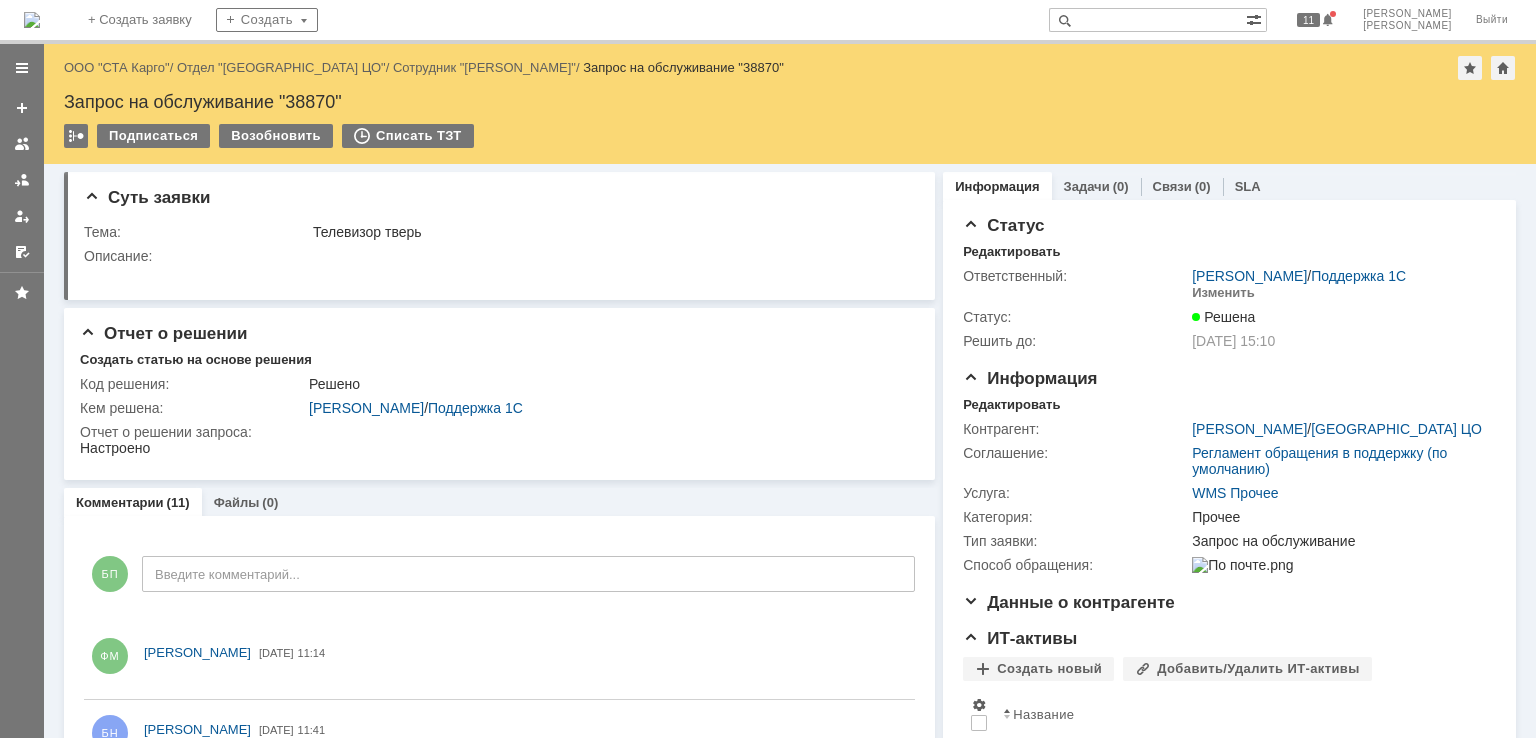 scroll, scrollTop: 0, scrollLeft: 0, axis: both 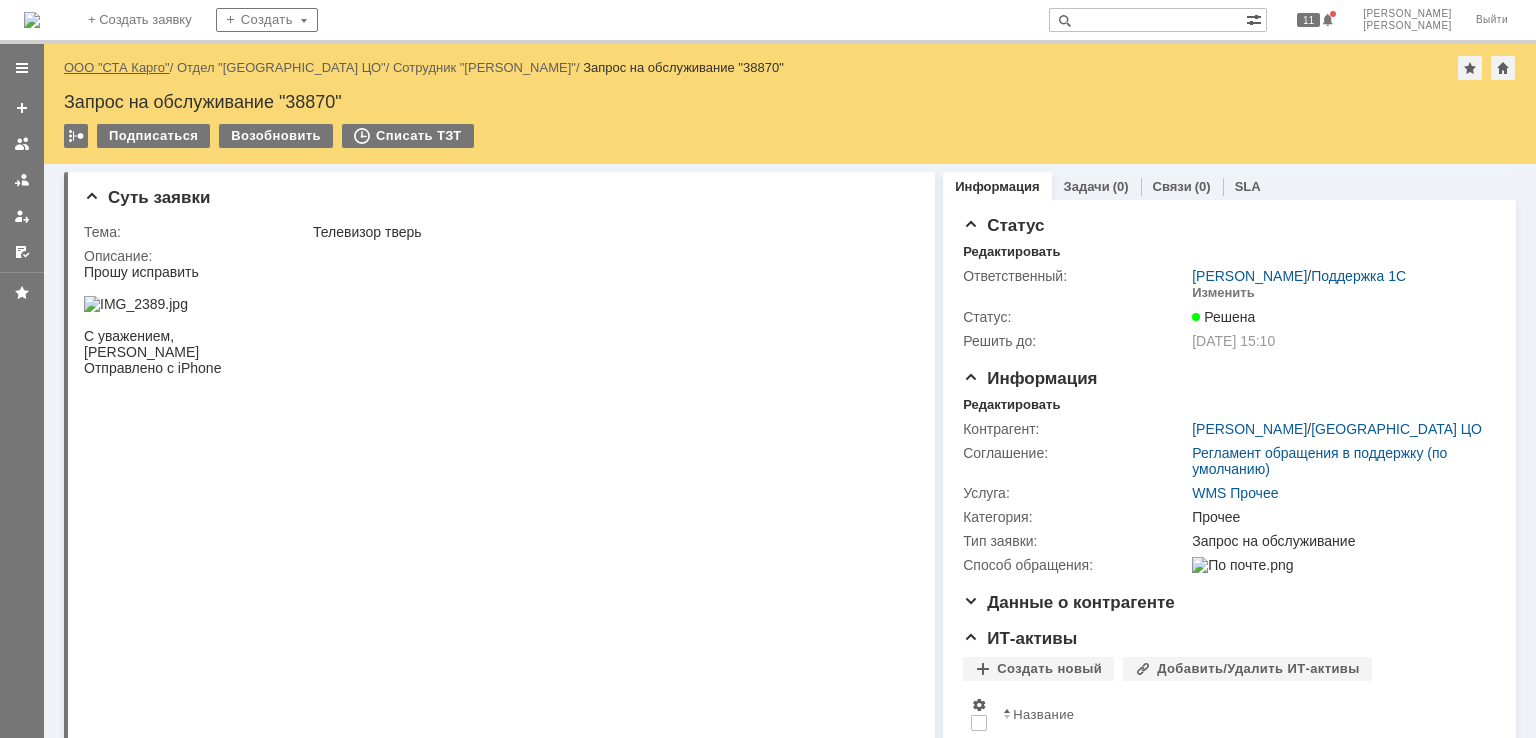 click on "ООО "СТА Карго"" at bounding box center (117, 67) 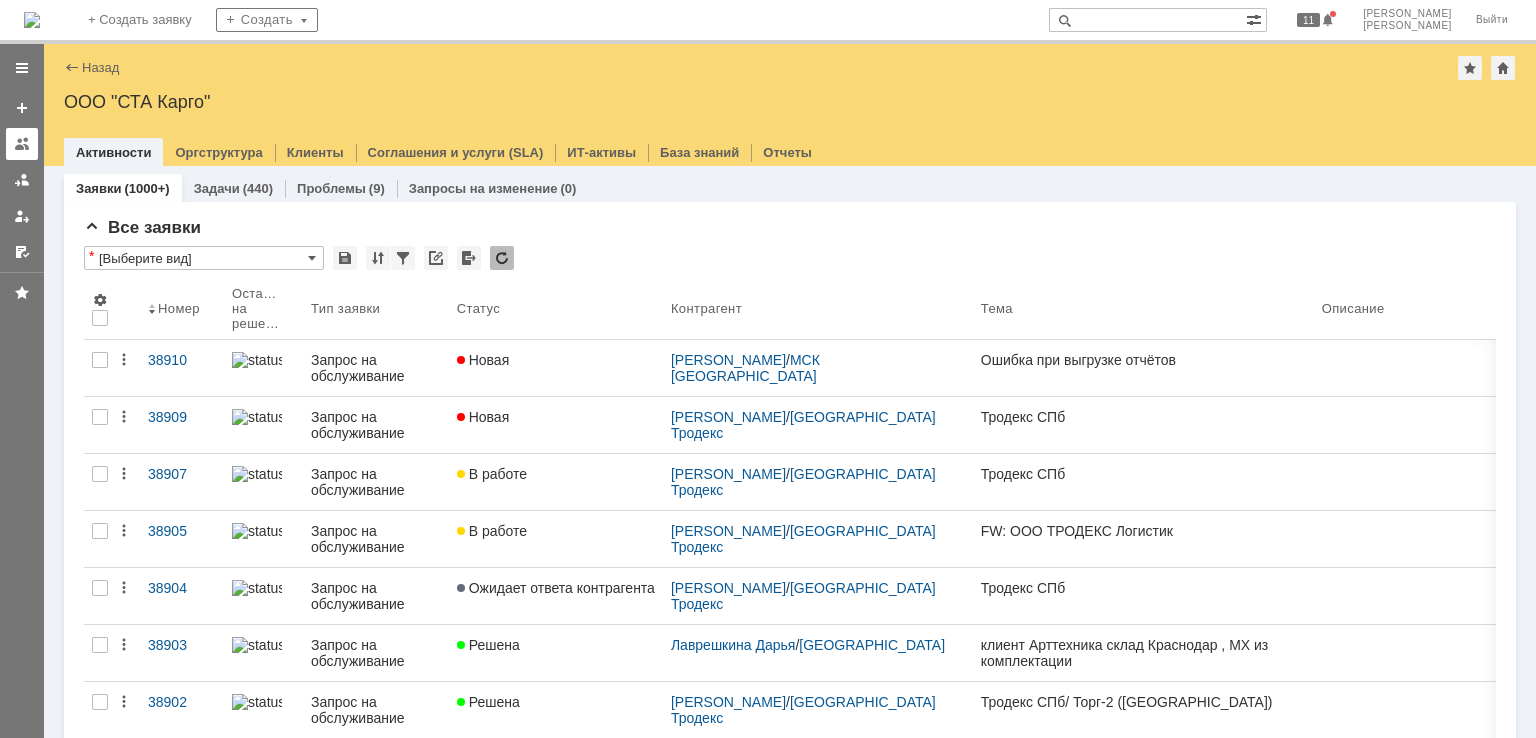 click at bounding box center [22, 144] 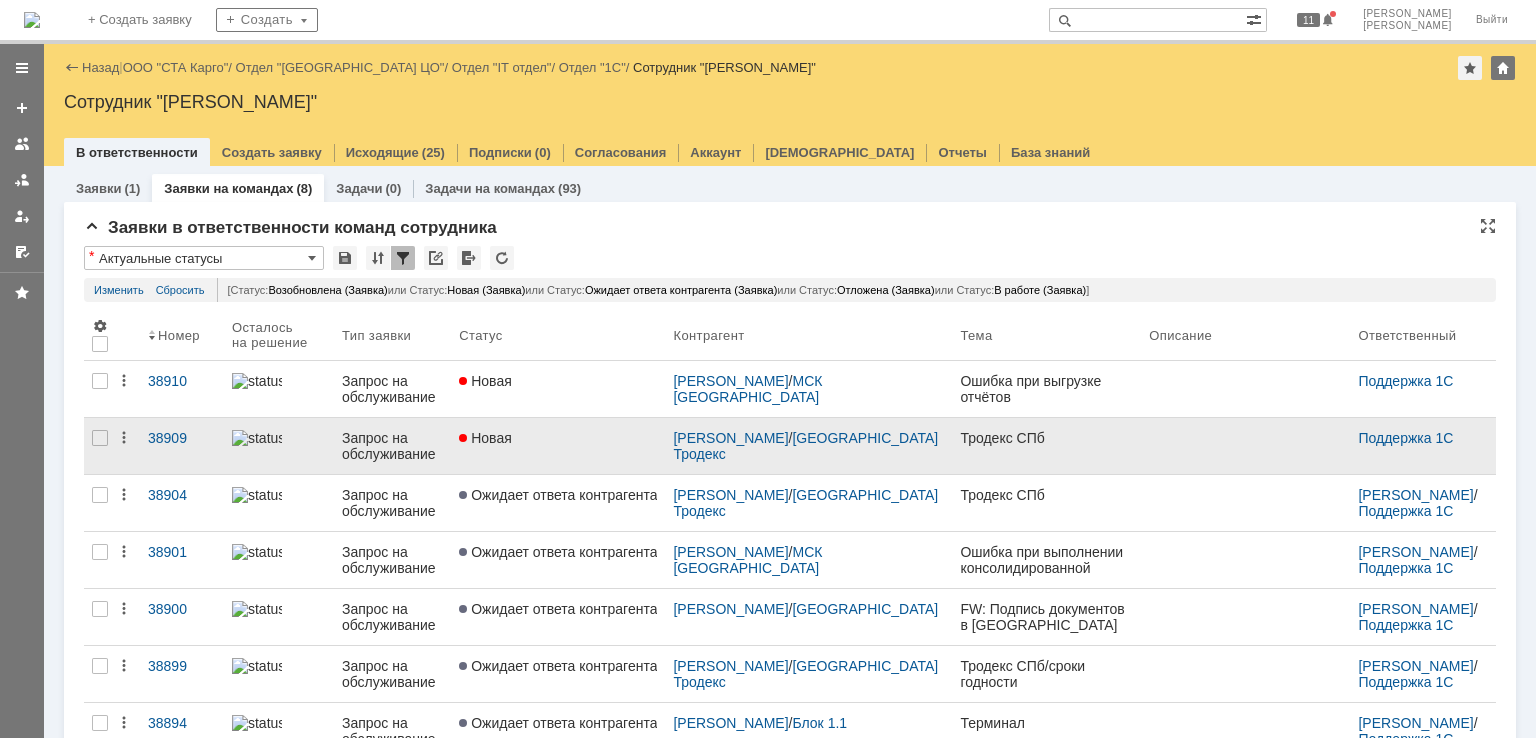 scroll, scrollTop: 0, scrollLeft: 0, axis: both 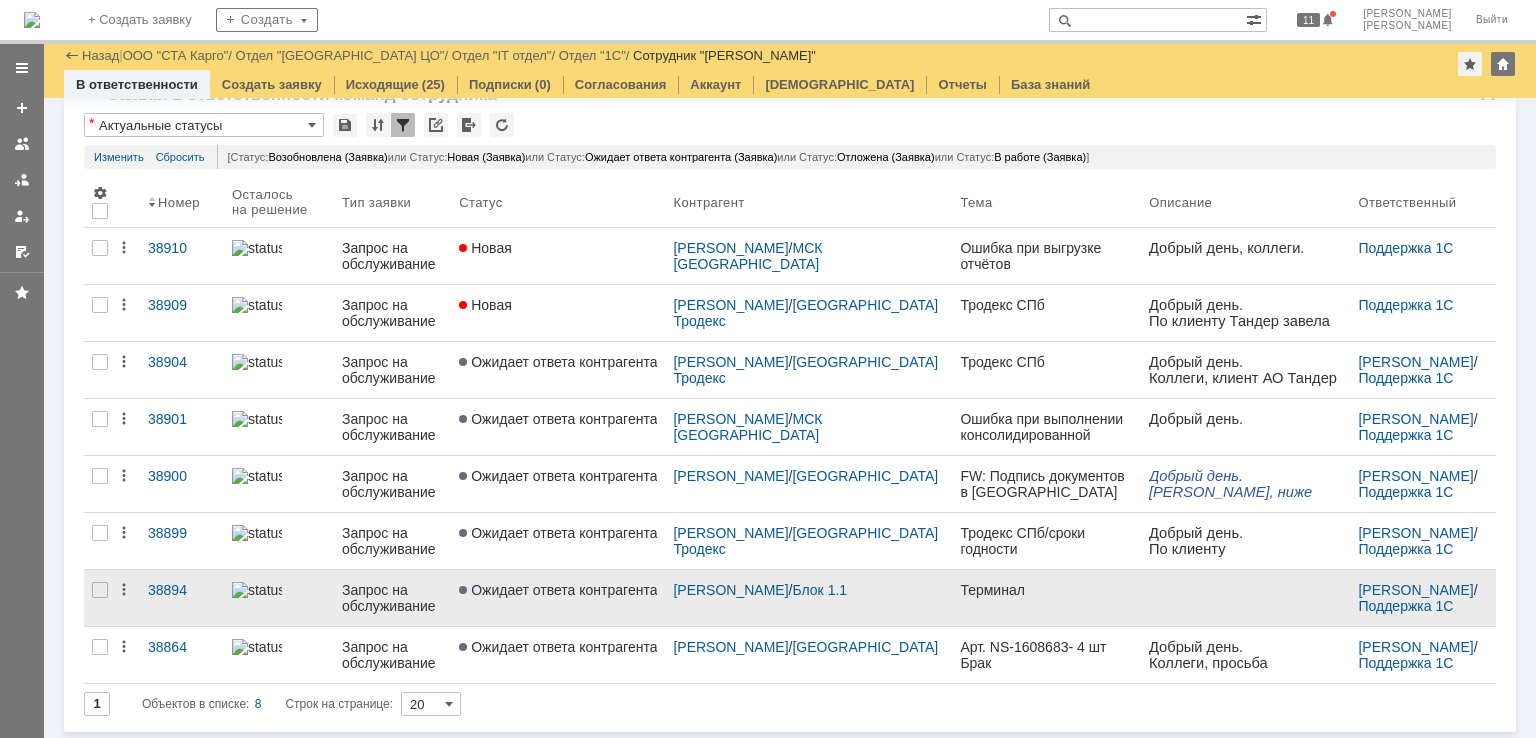 click on "Ожидает ответа контрагента" at bounding box center (558, 598) 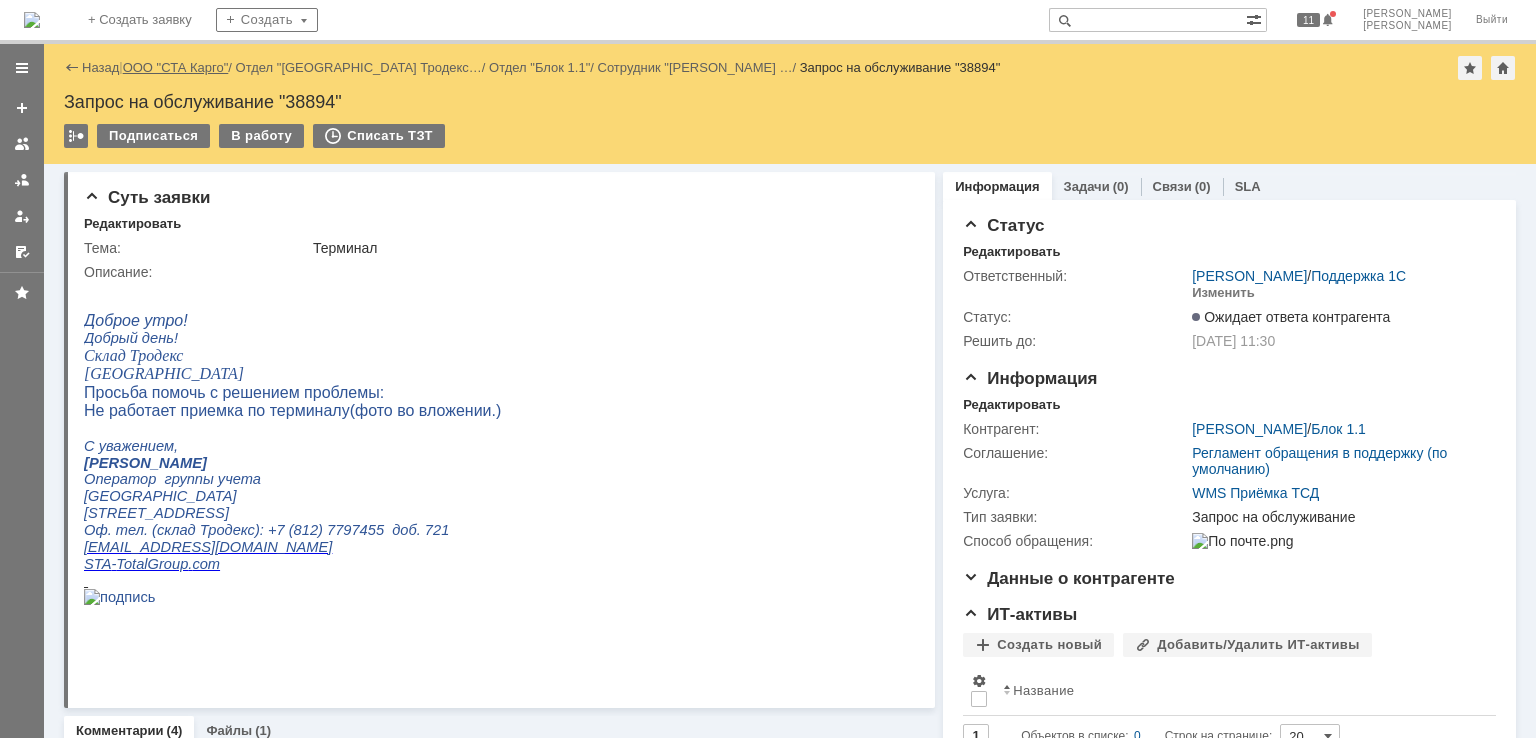 click on "ООО "СТА Карго"" at bounding box center (176, 67) 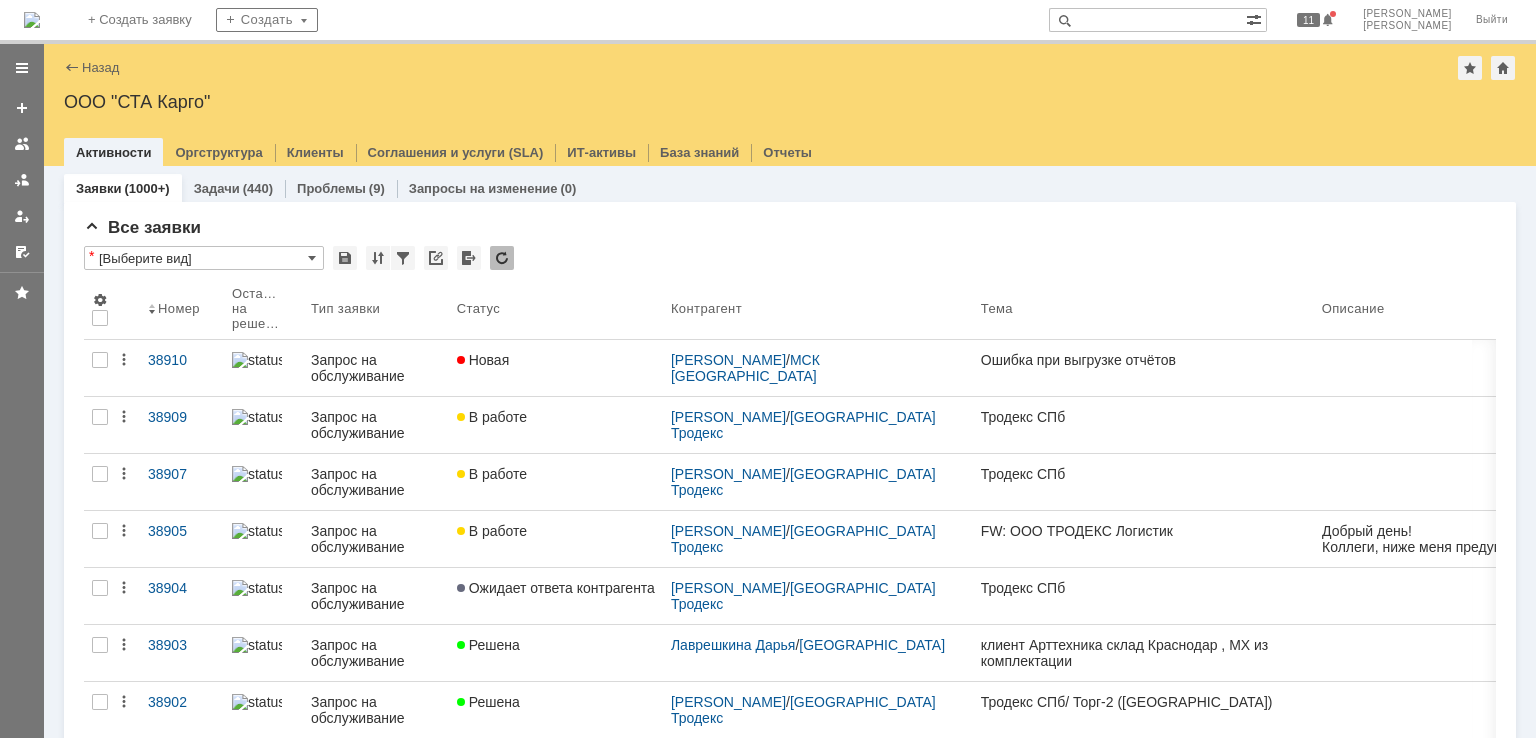 scroll, scrollTop: 0, scrollLeft: 0, axis: both 